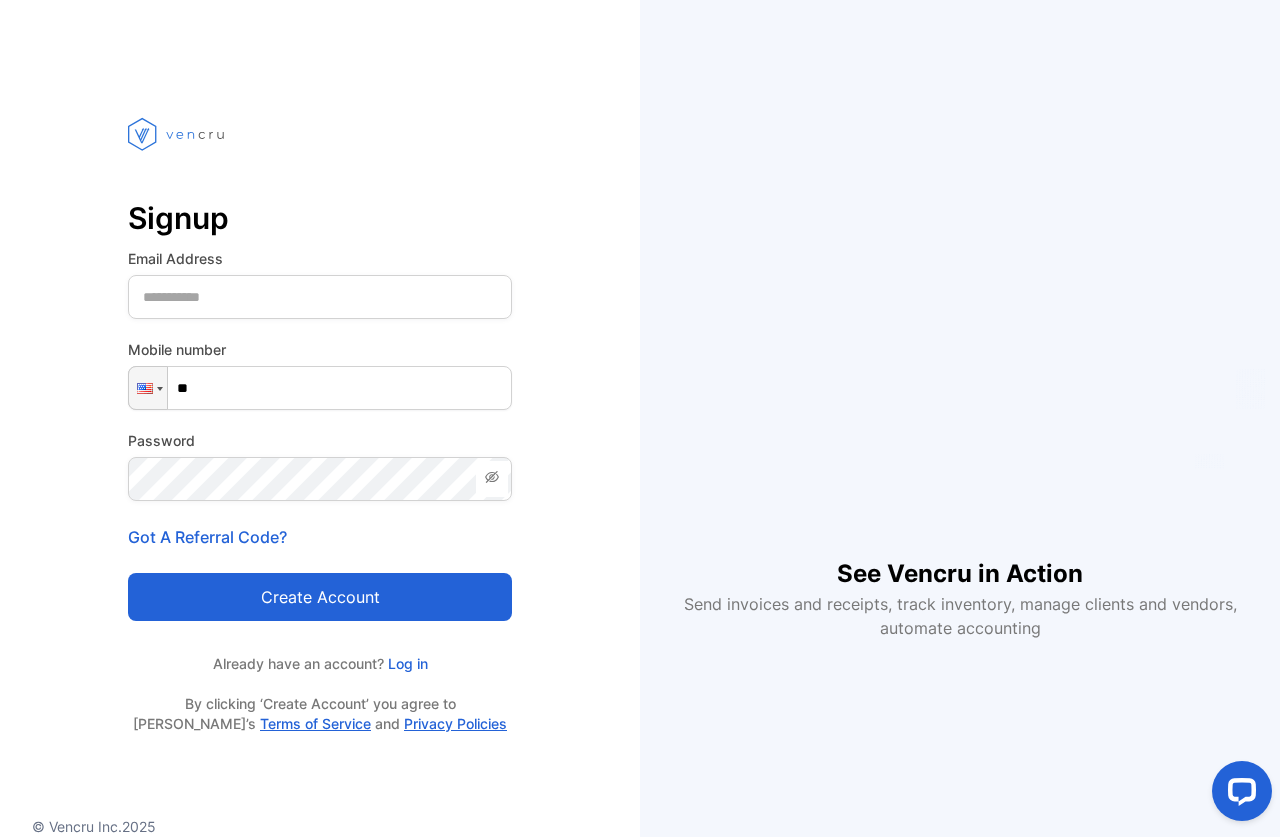 scroll, scrollTop: 0, scrollLeft: 0, axis: both 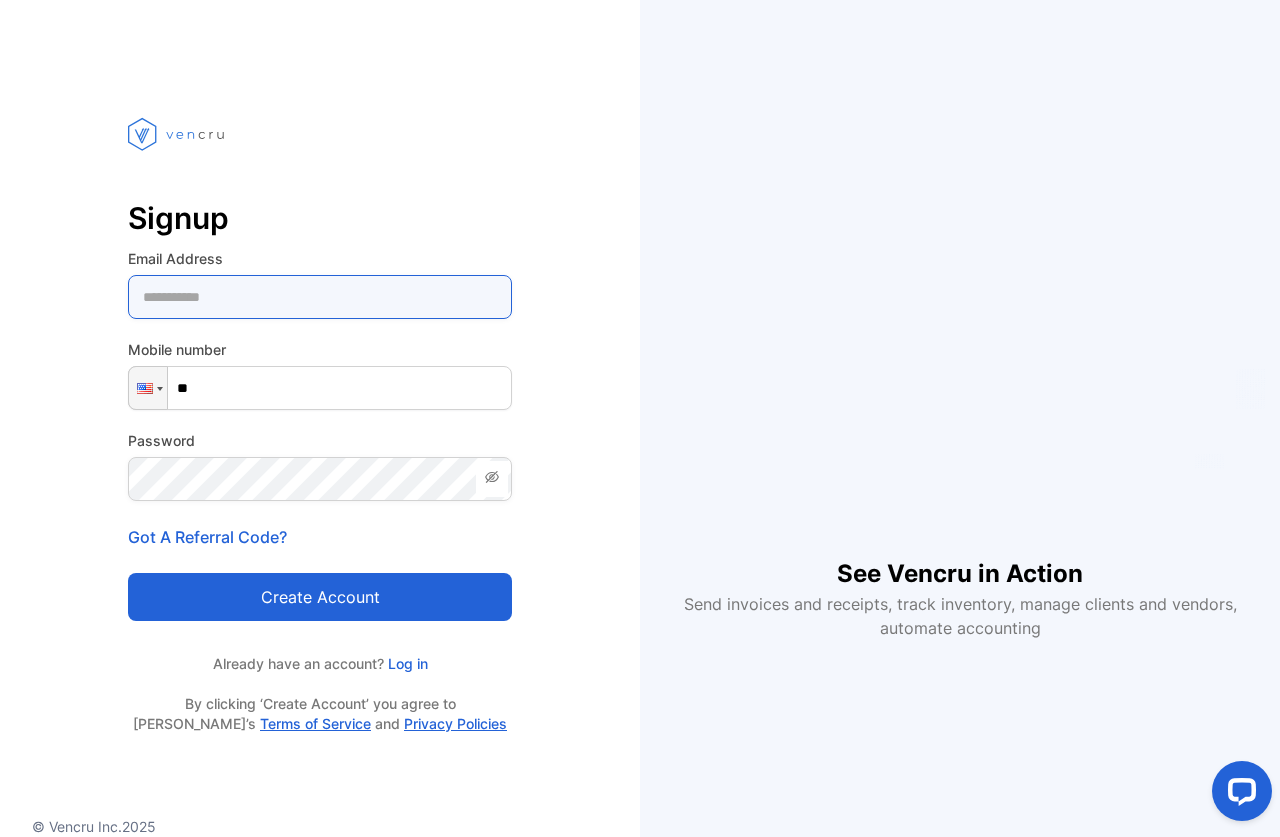 click at bounding box center (320, 297) 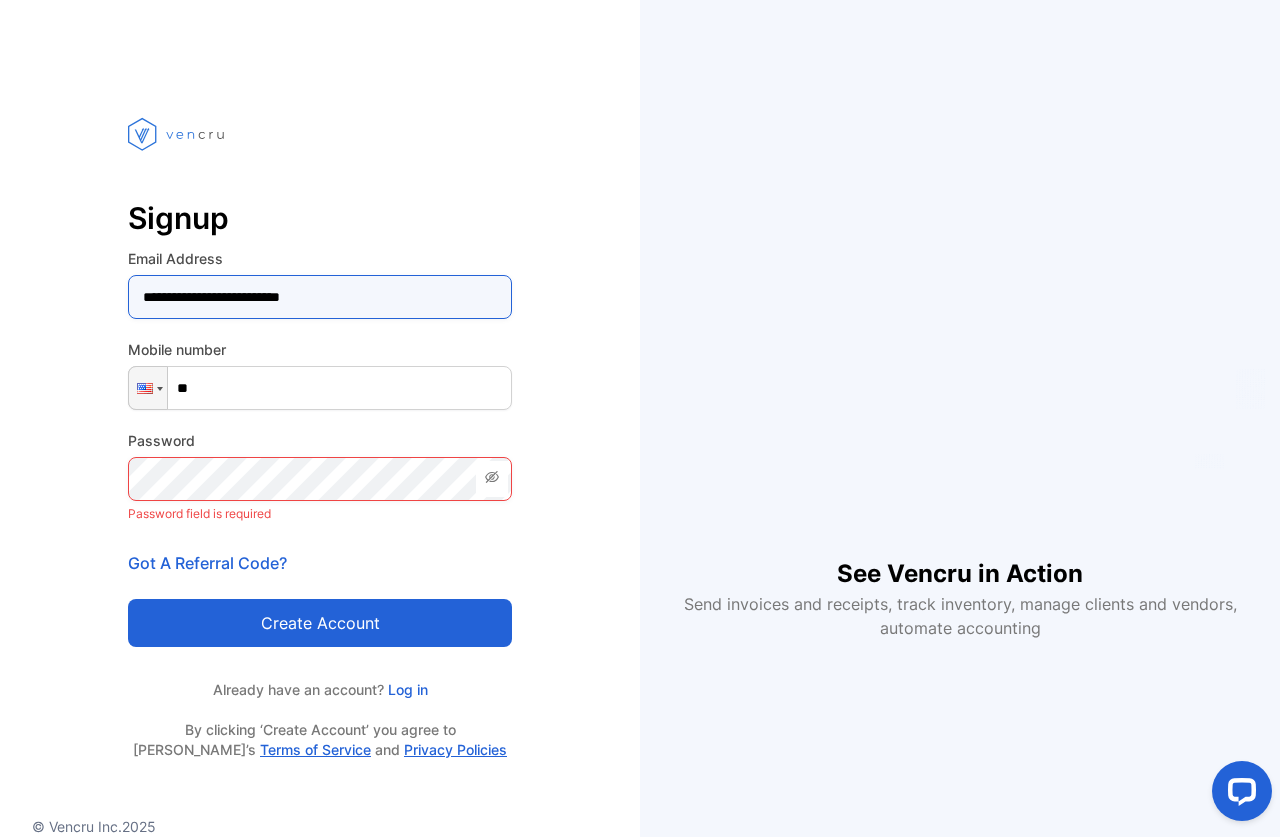type on "**********" 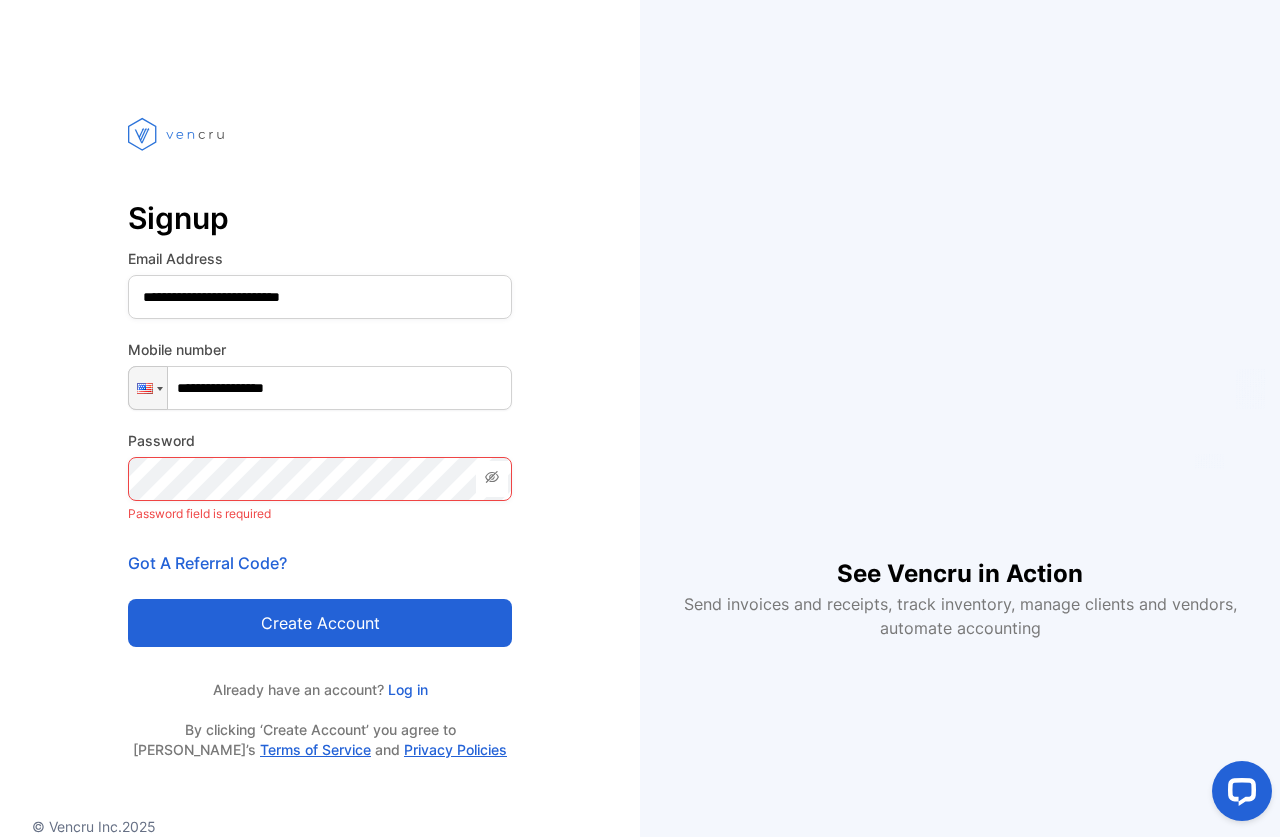 type on "**********" 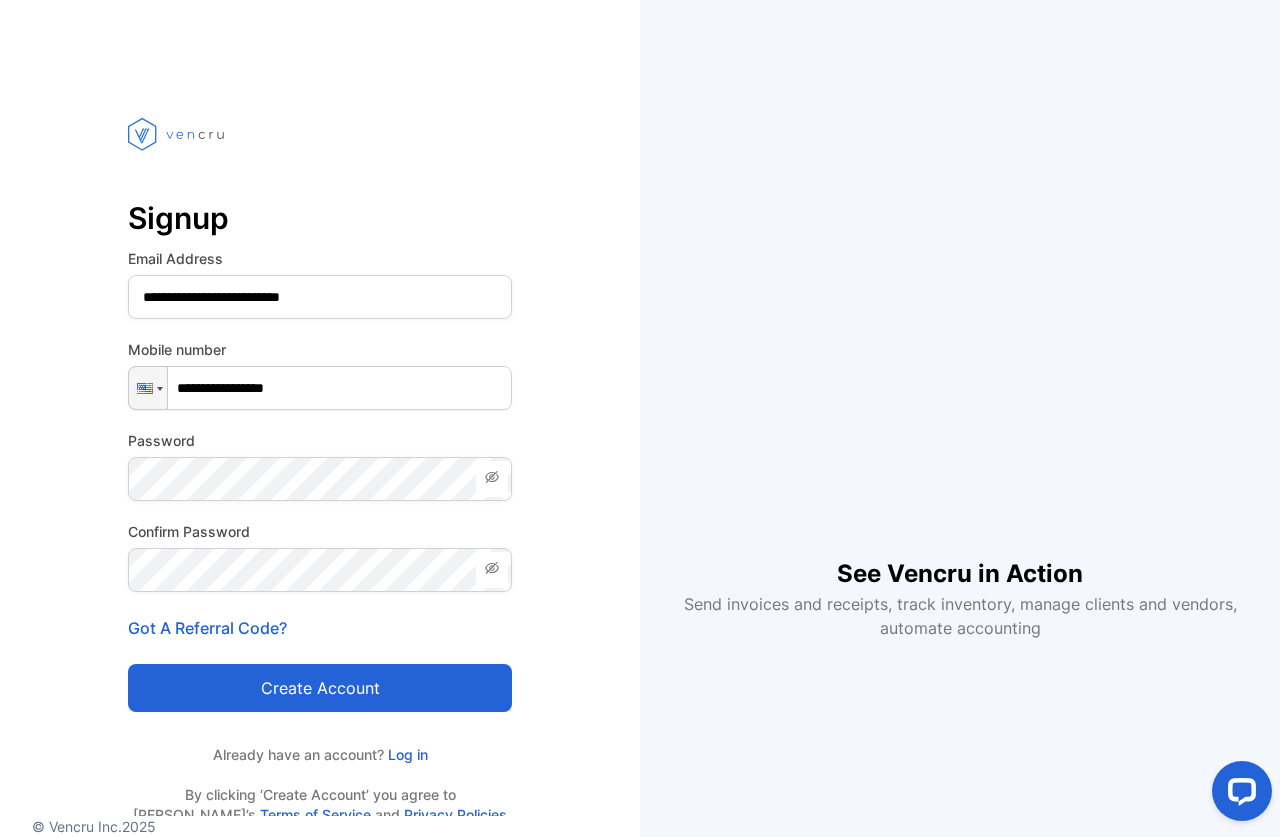 click on "Create account" at bounding box center [320, 688] 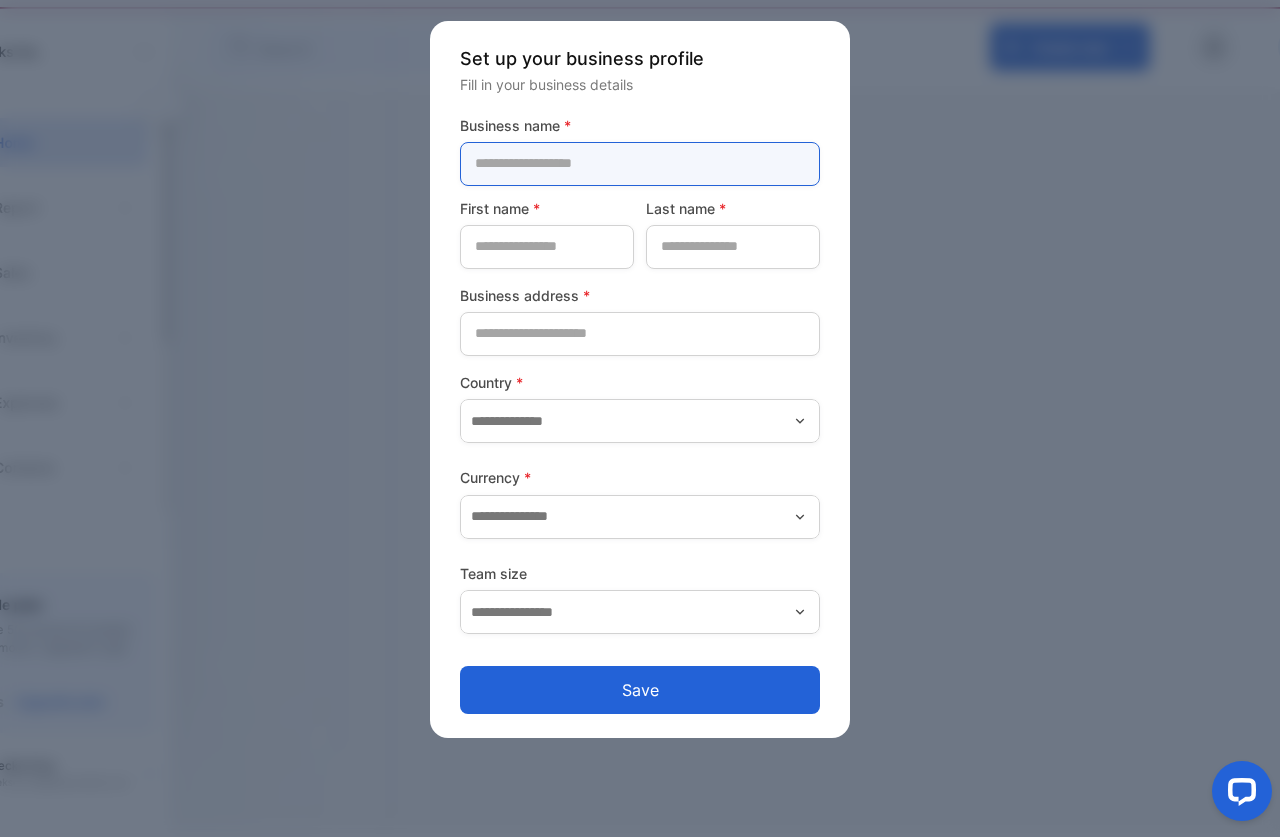 click at bounding box center (640, 164) 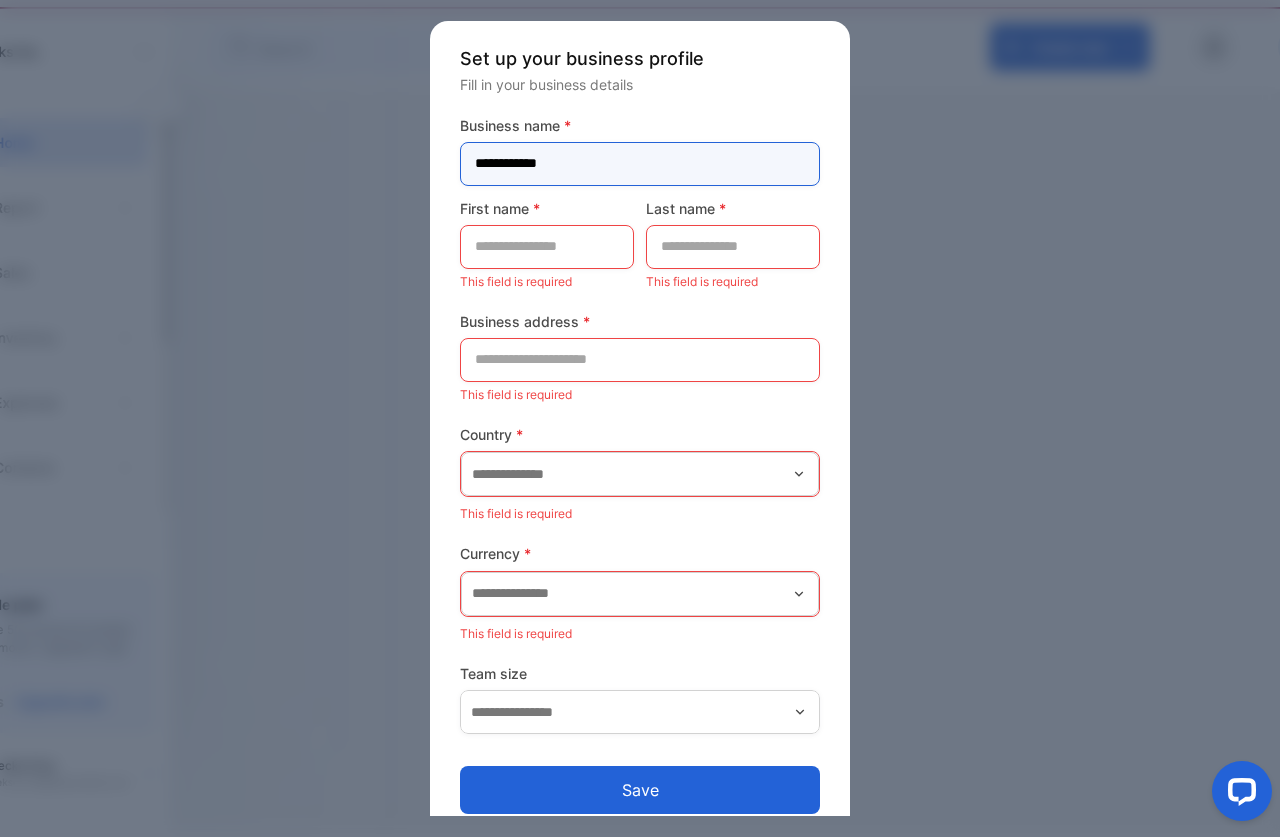 type on "**********" 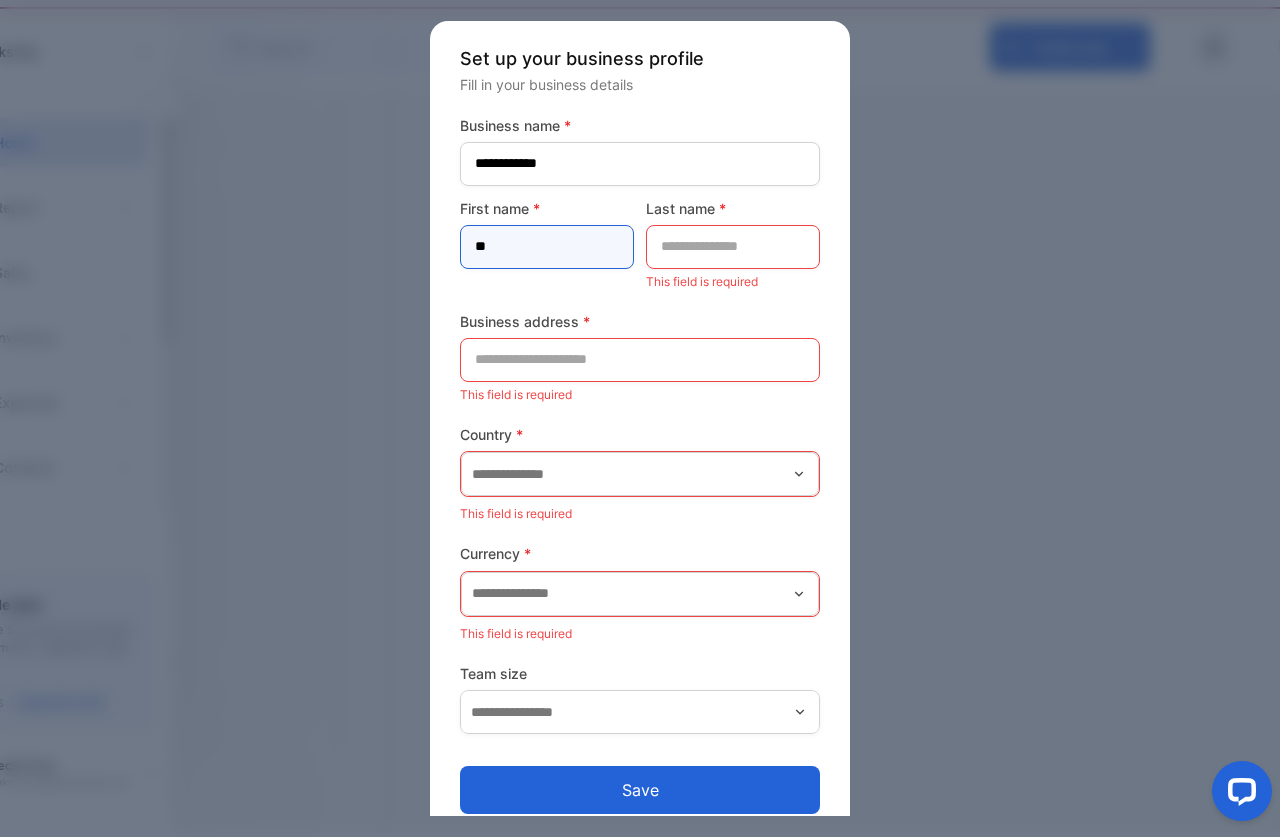 type on "**" 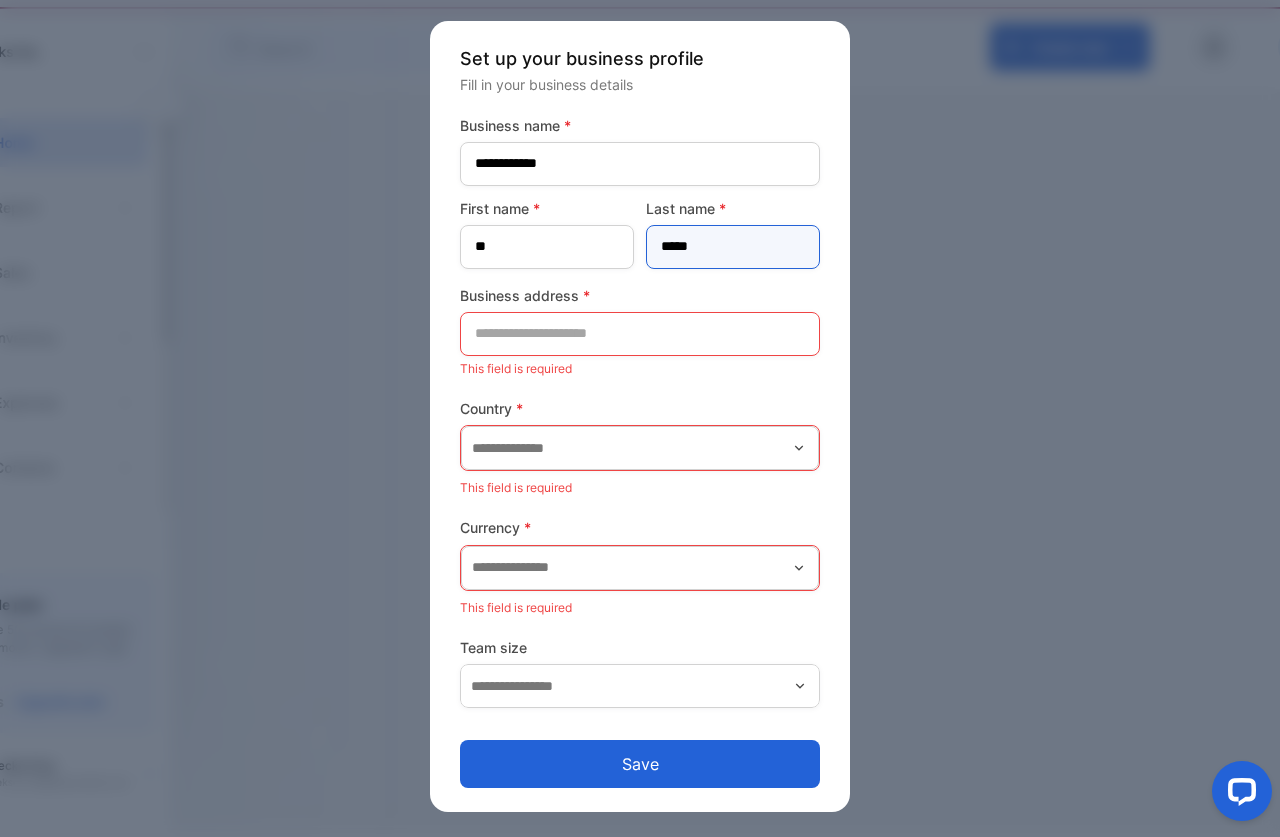 type on "*****" 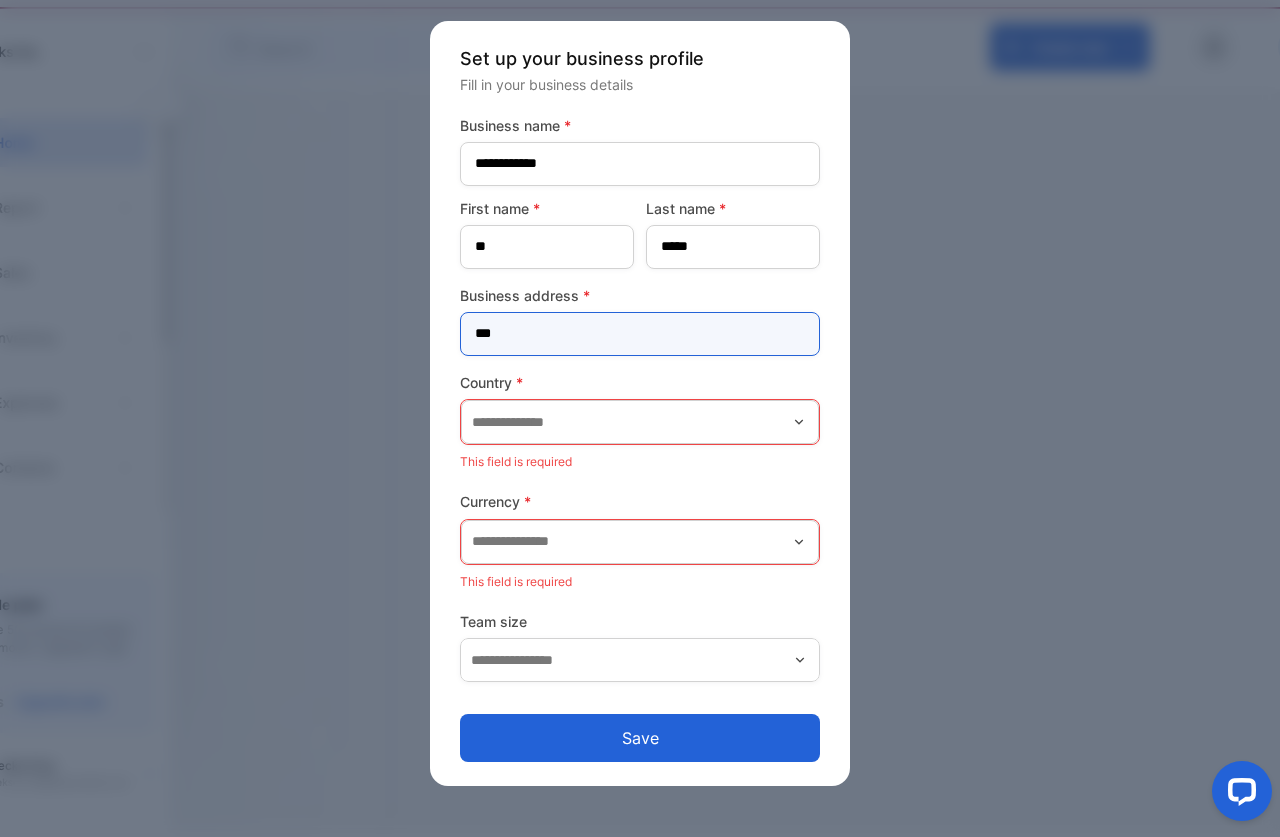 type on "***" 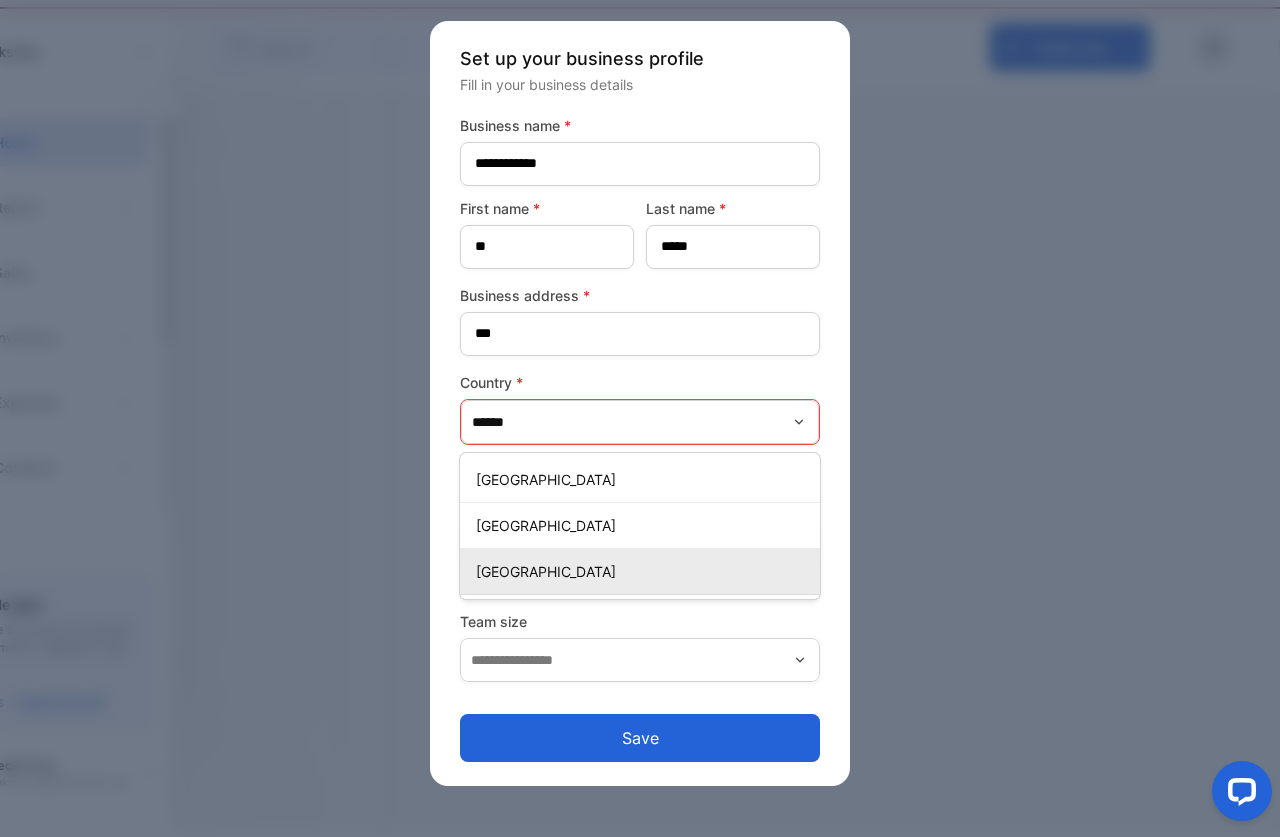 click on "United States of America" at bounding box center (644, 571) 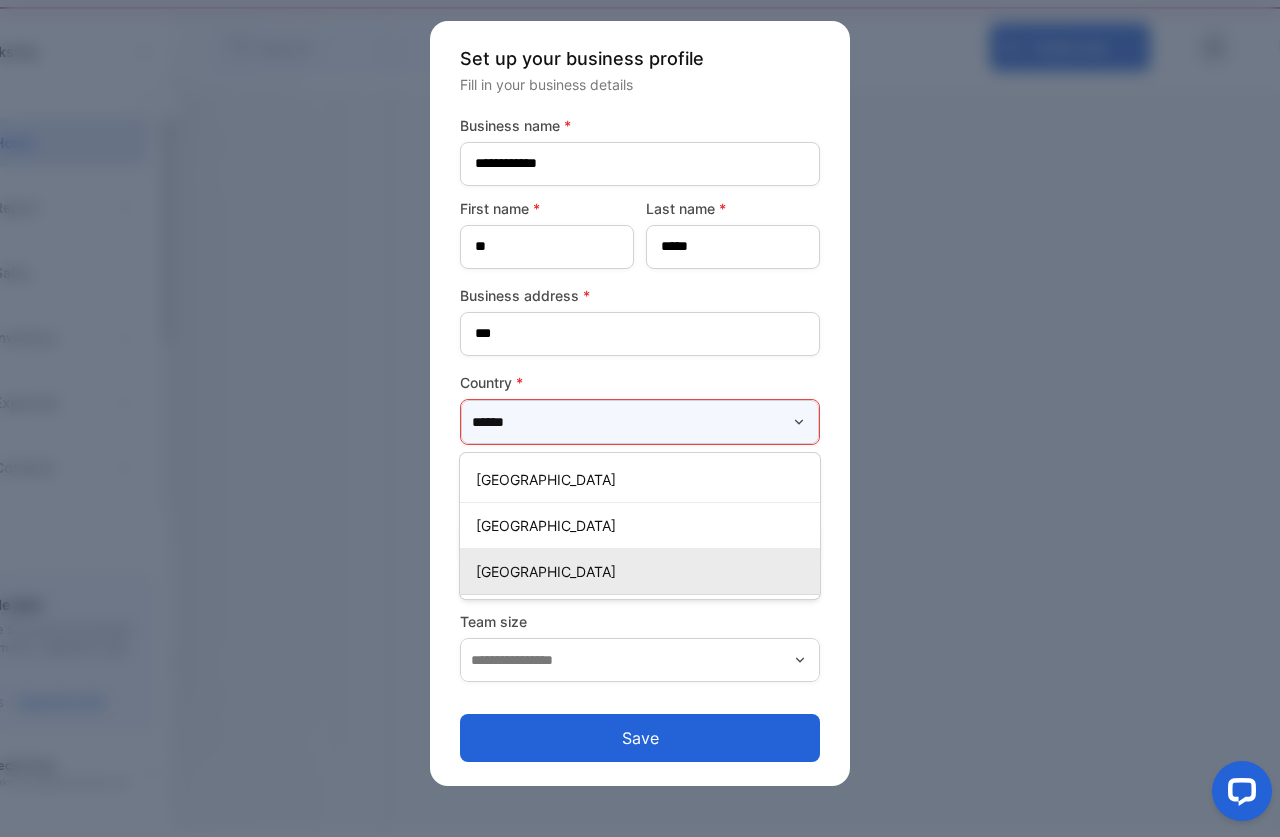 type on "**********" 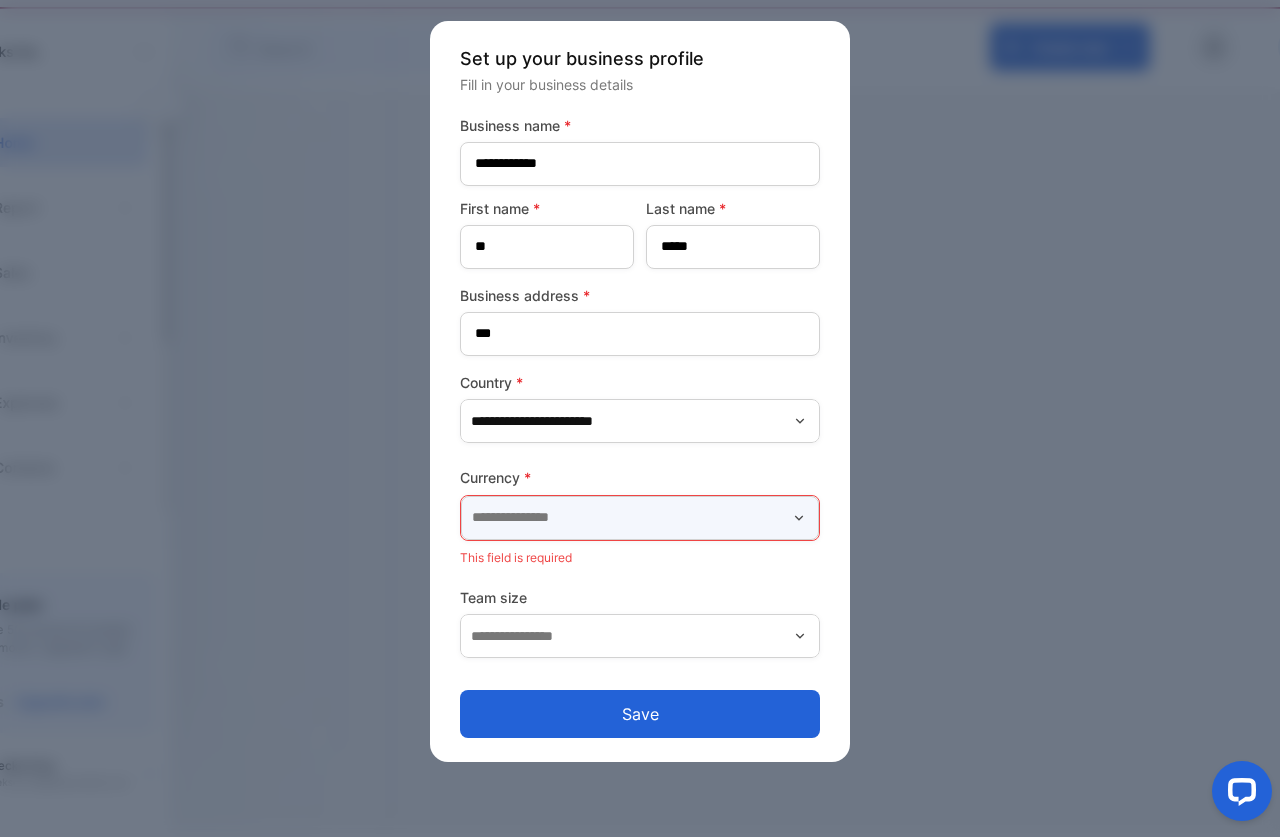 click at bounding box center (640, 518) 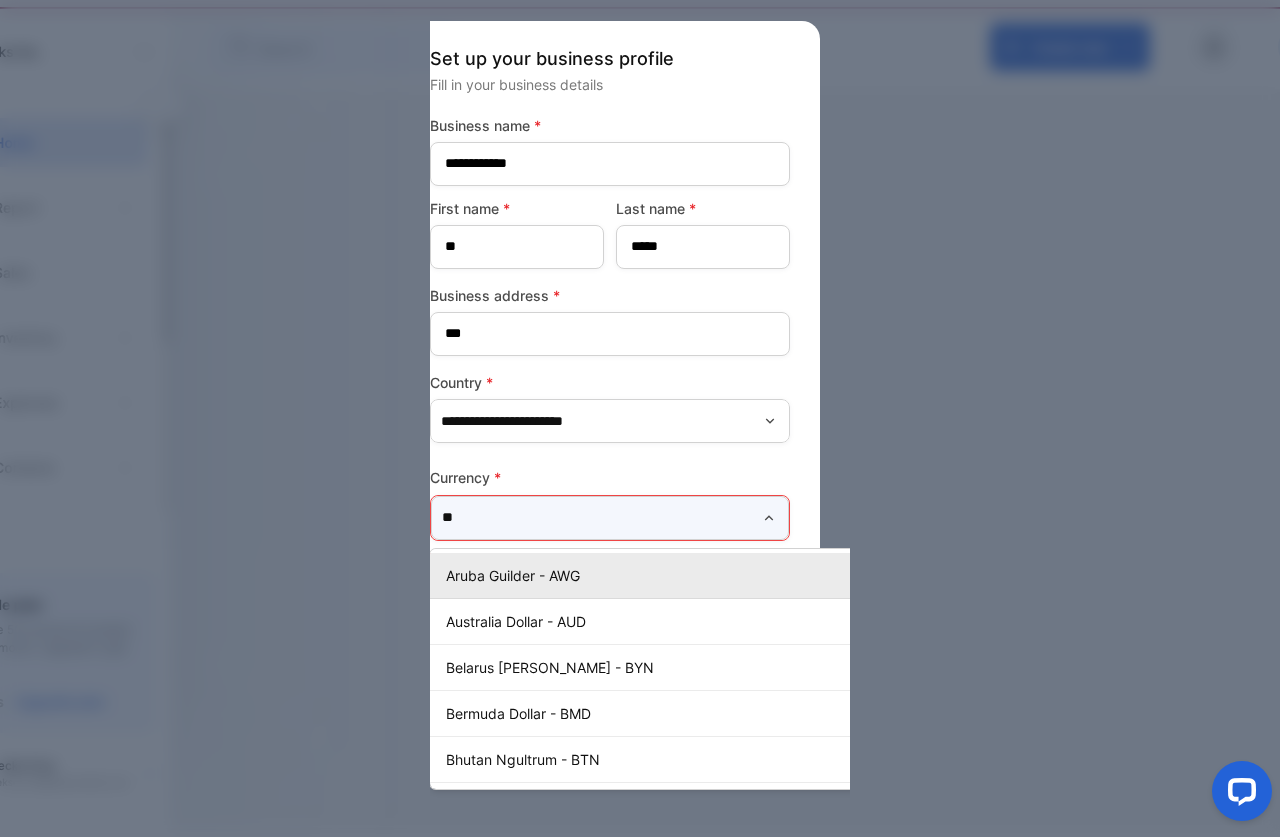 scroll, scrollTop: 0, scrollLeft: 0, axis: both 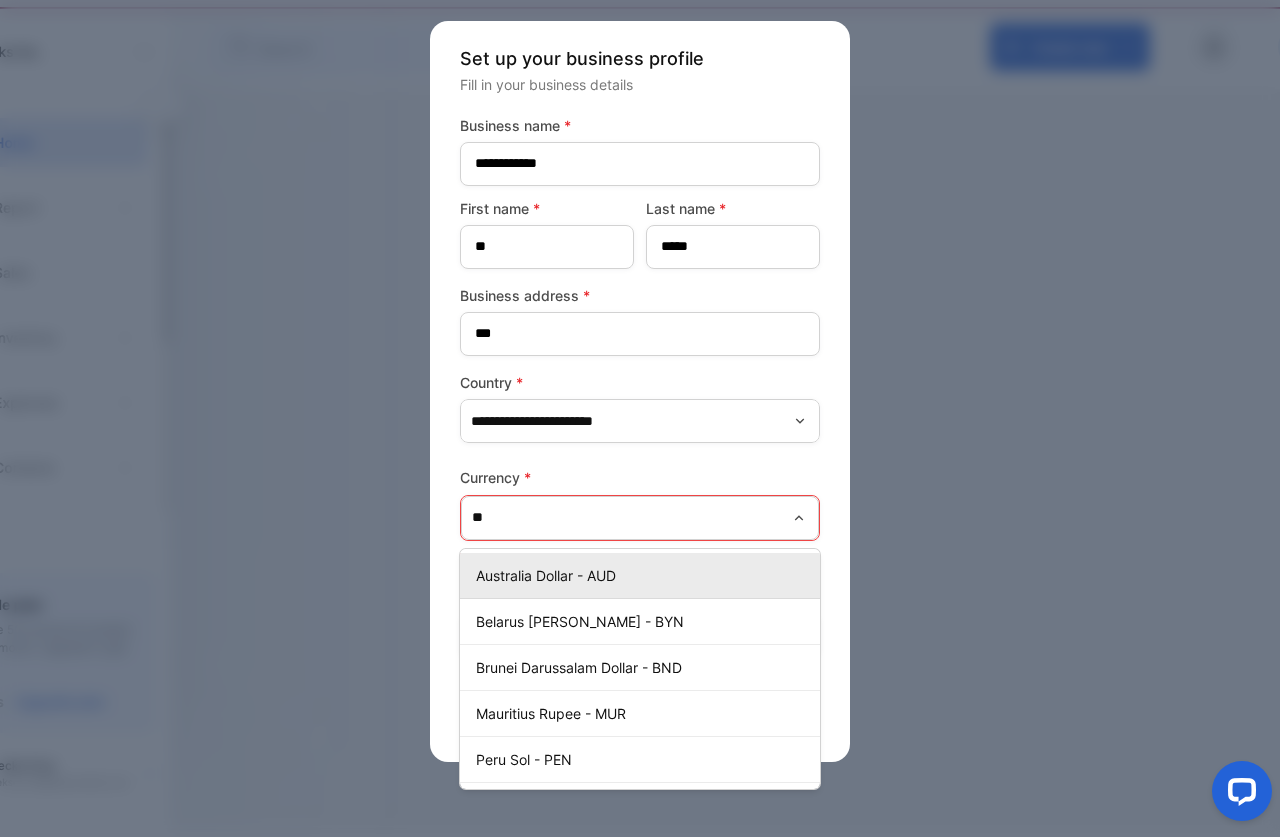 click on "Australia Dollar - AUD" at bounding box center (644, 575) 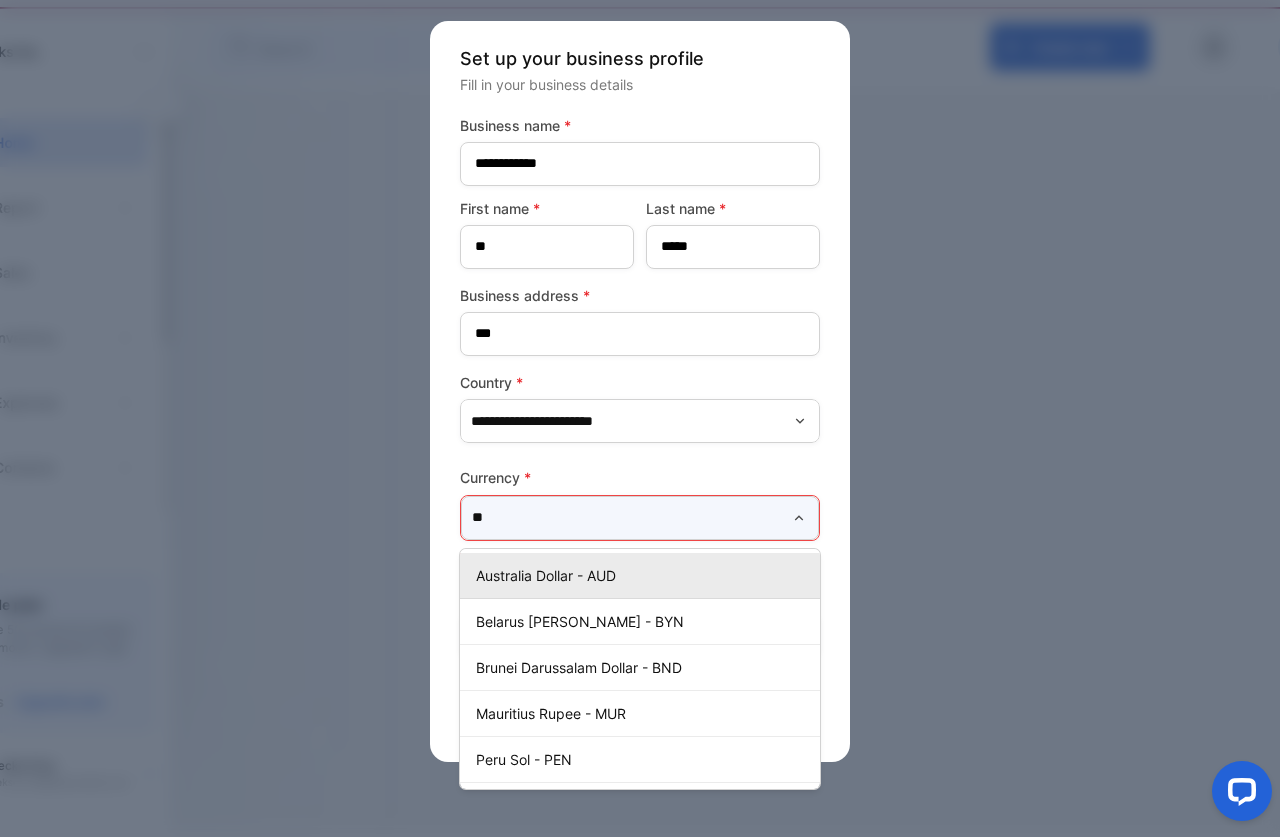 type on "**********" 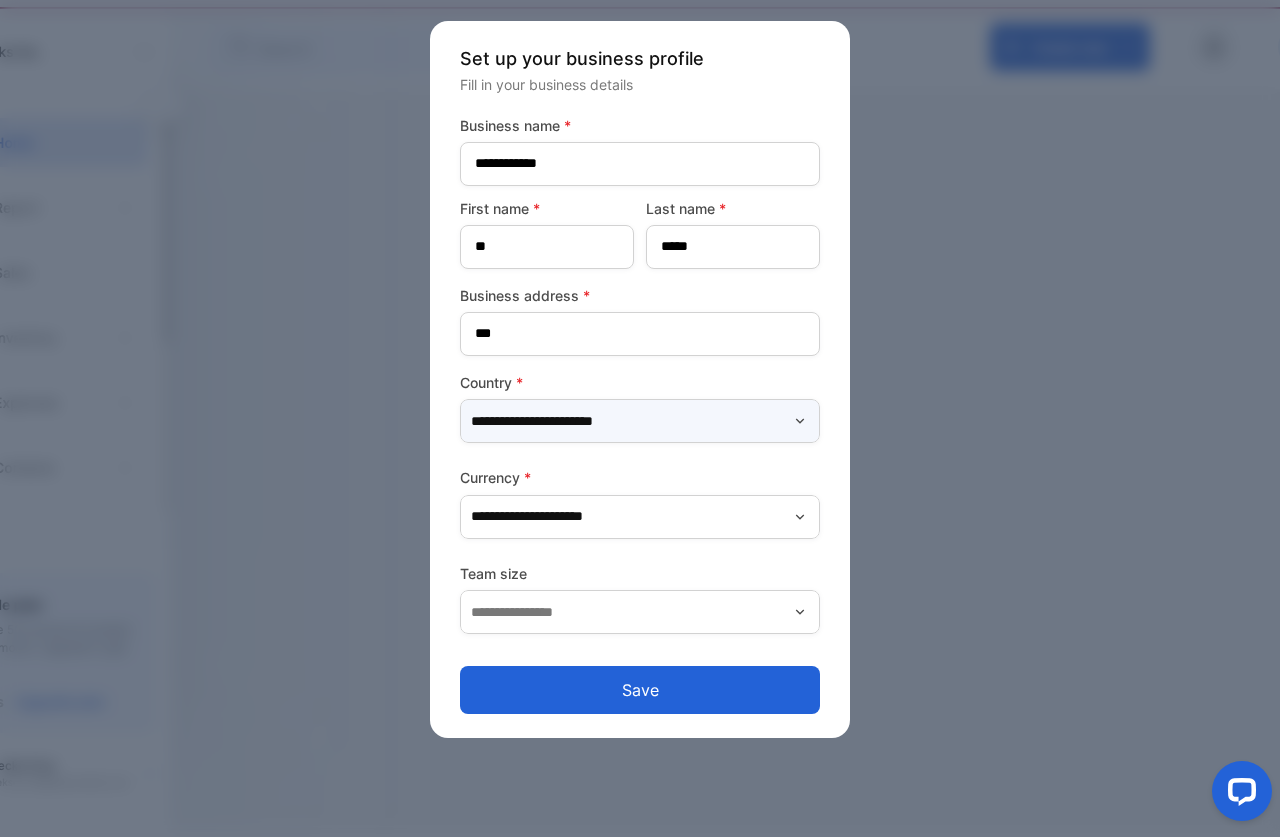 click on "**********" at bounding box center [640, 421] 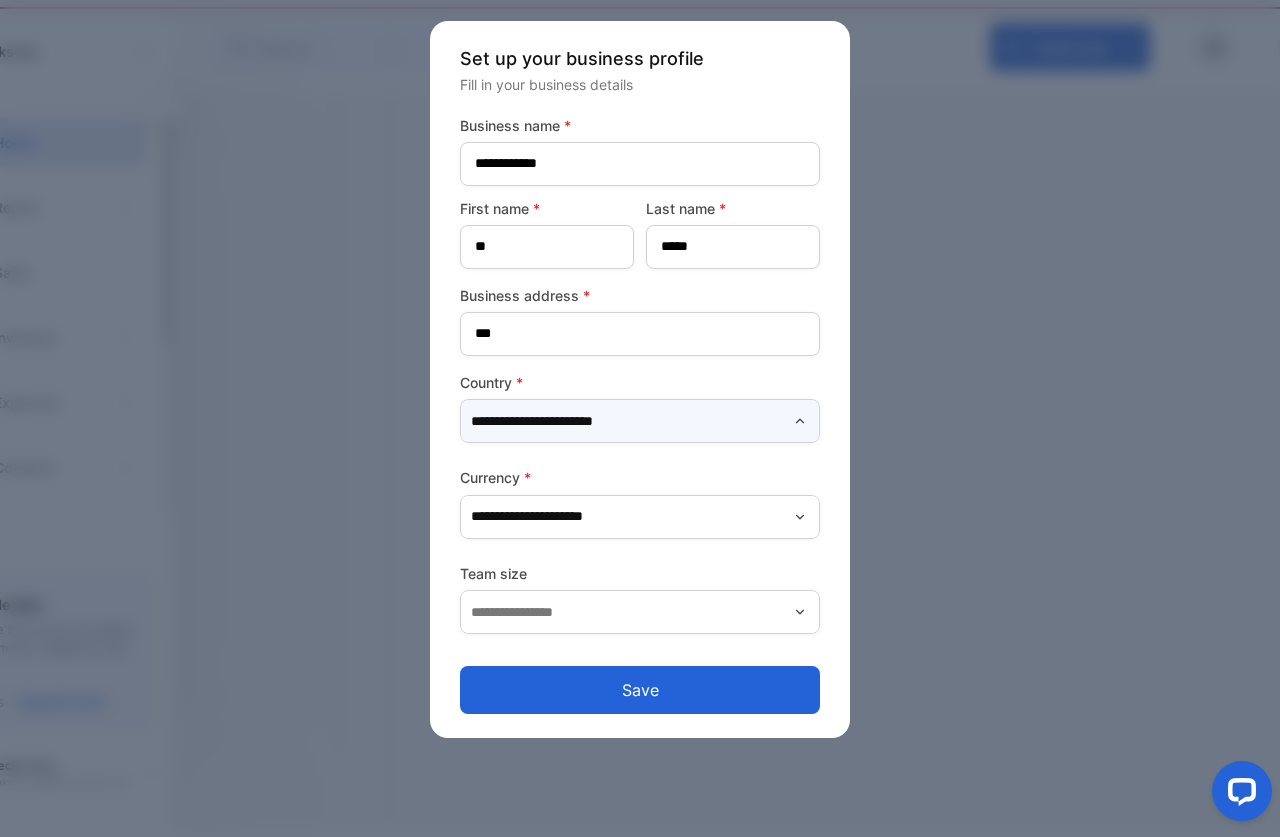 type on "**********" 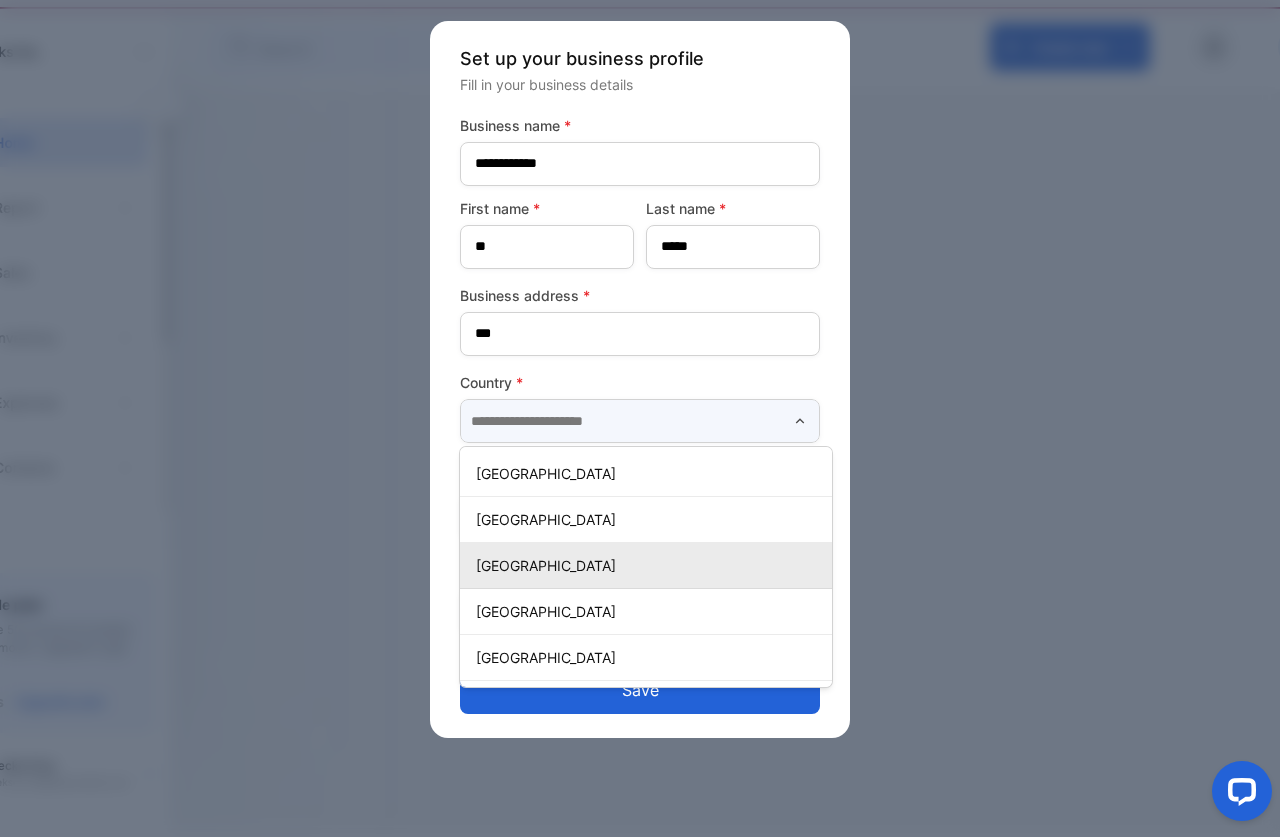 scroll, scrollTop: 204, scrollLeft: 0, axis: vertical 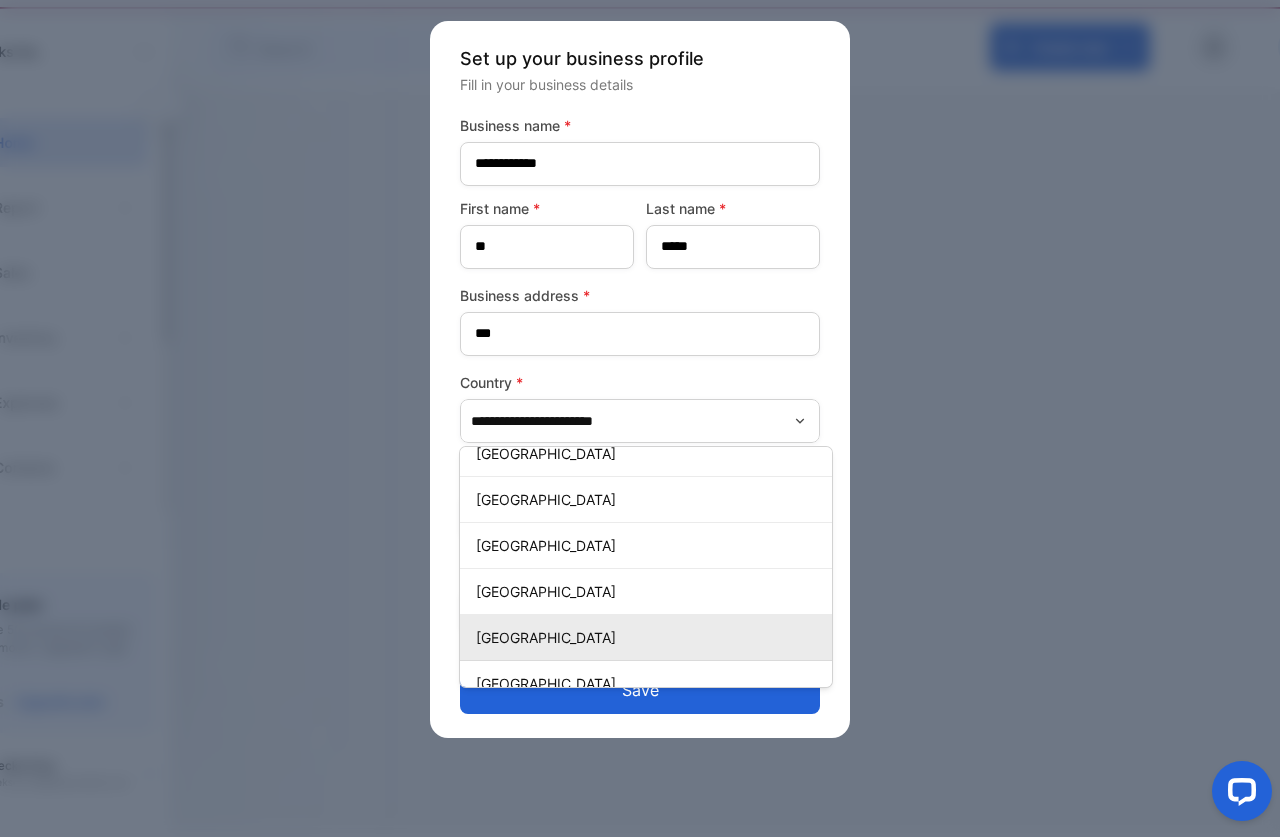 click on "Australia" at bounding box center (650, 637) 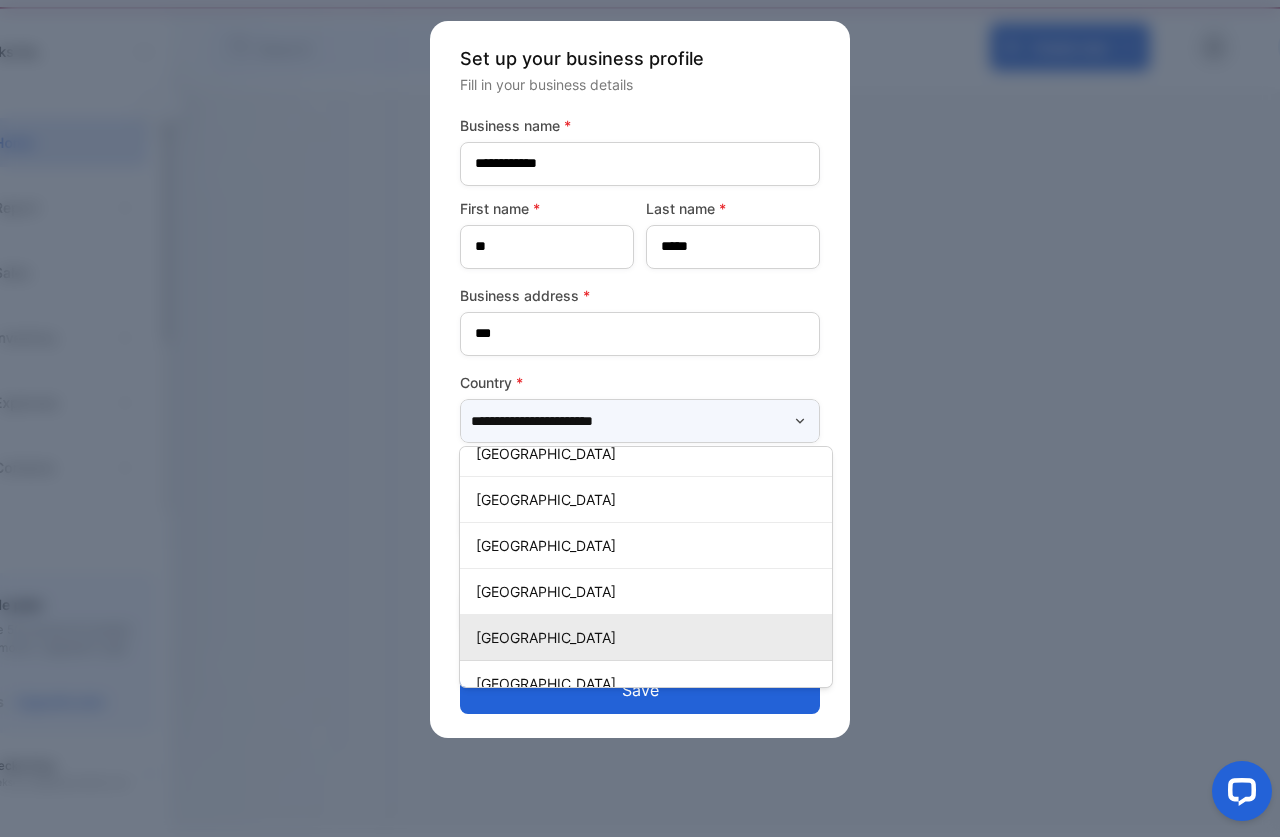 type on "*********" 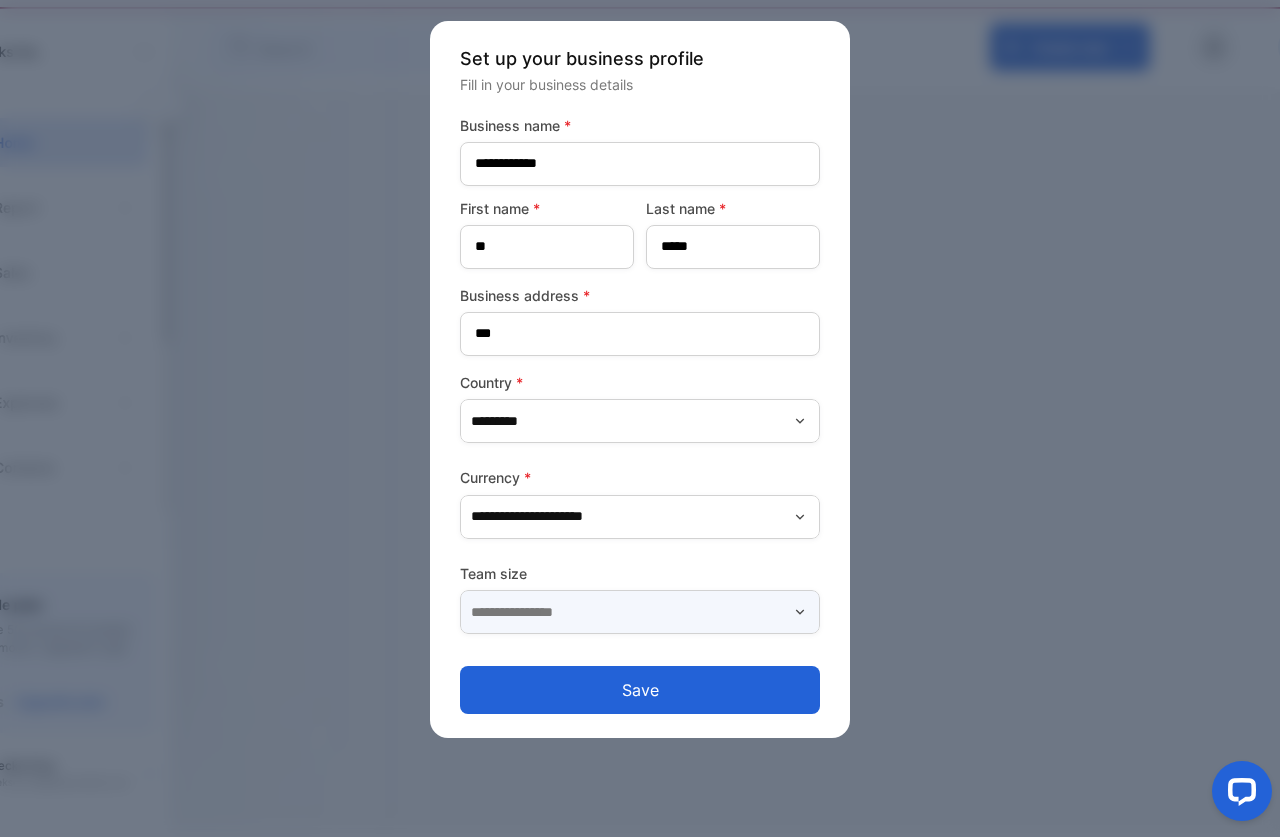 click at bounding box center [640, 612] 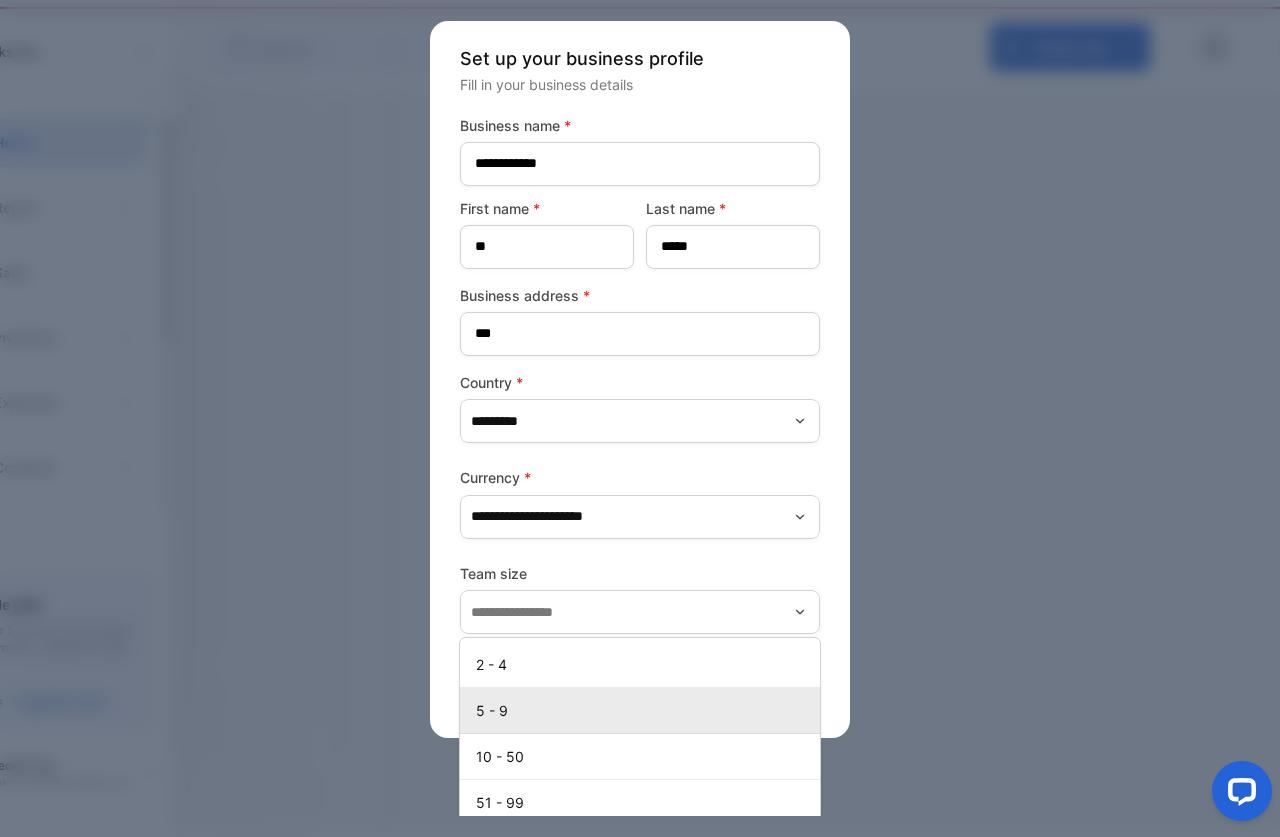 click on "5 - 9" at bounding box center [644, 710] 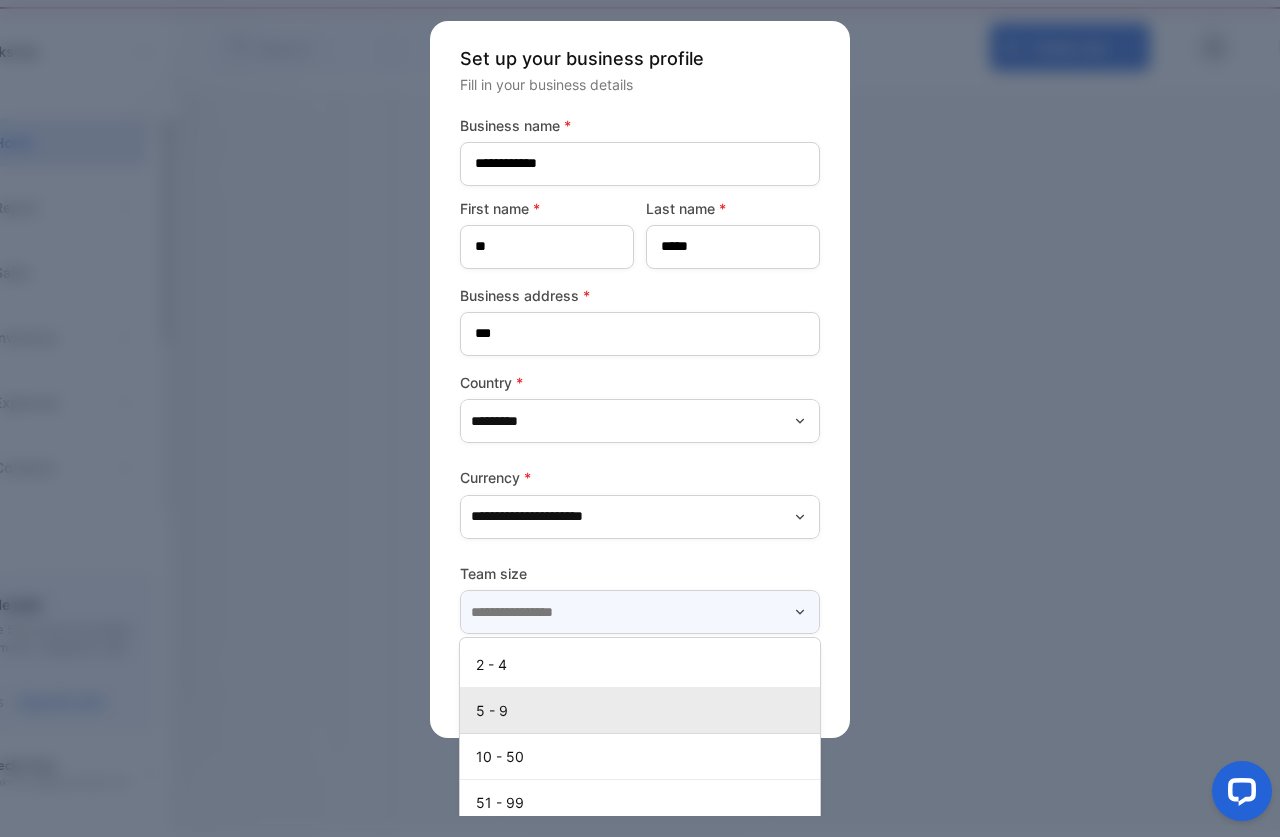 type on "*****" 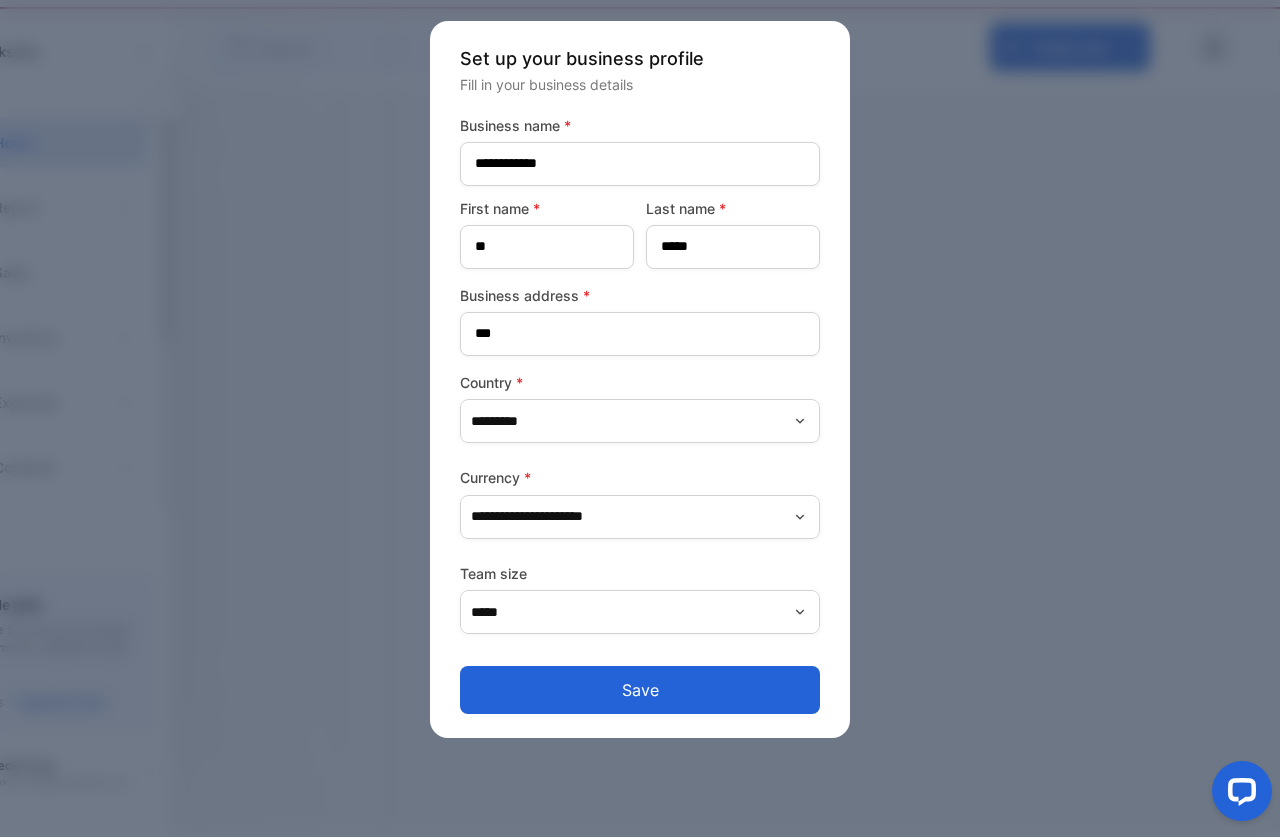 click on "Save" at bounding box center (640, 690) 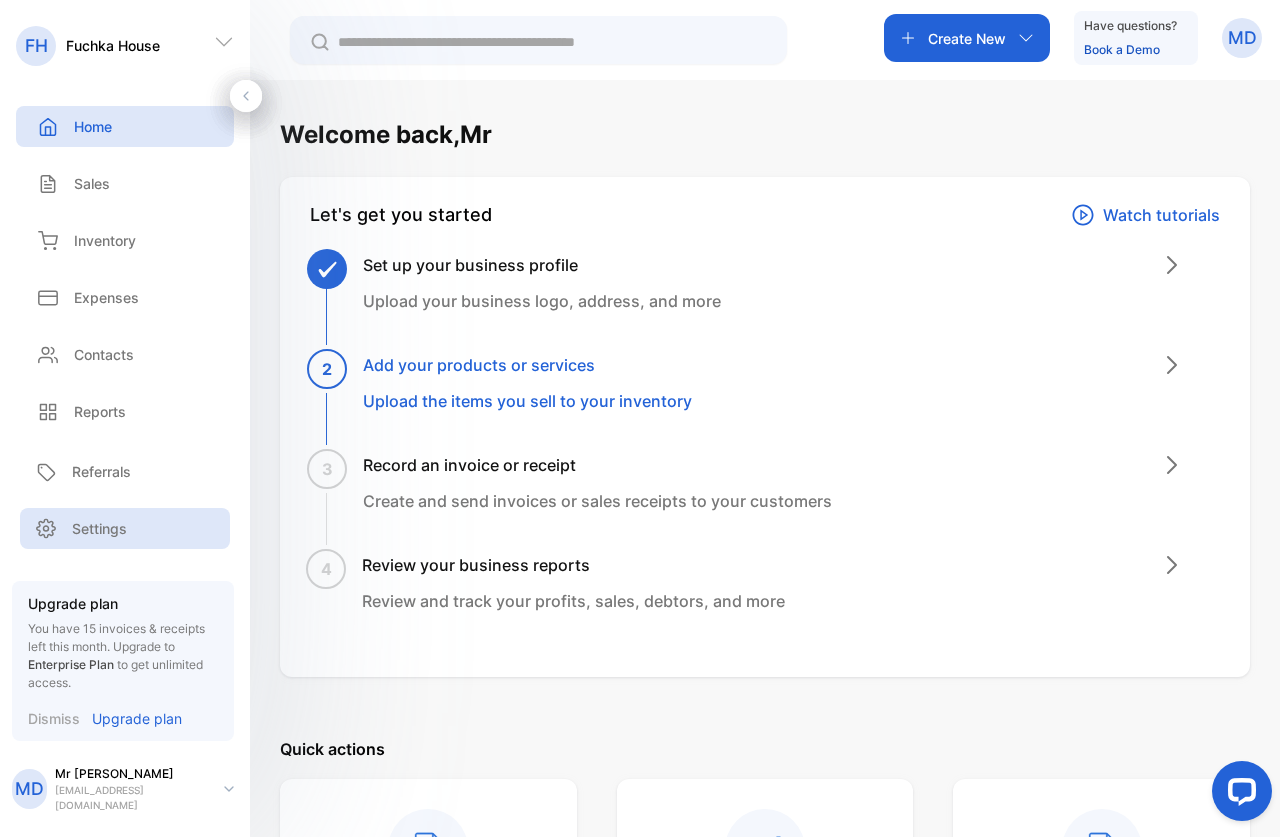 click on "Settings" at bounding box center [99, 528] 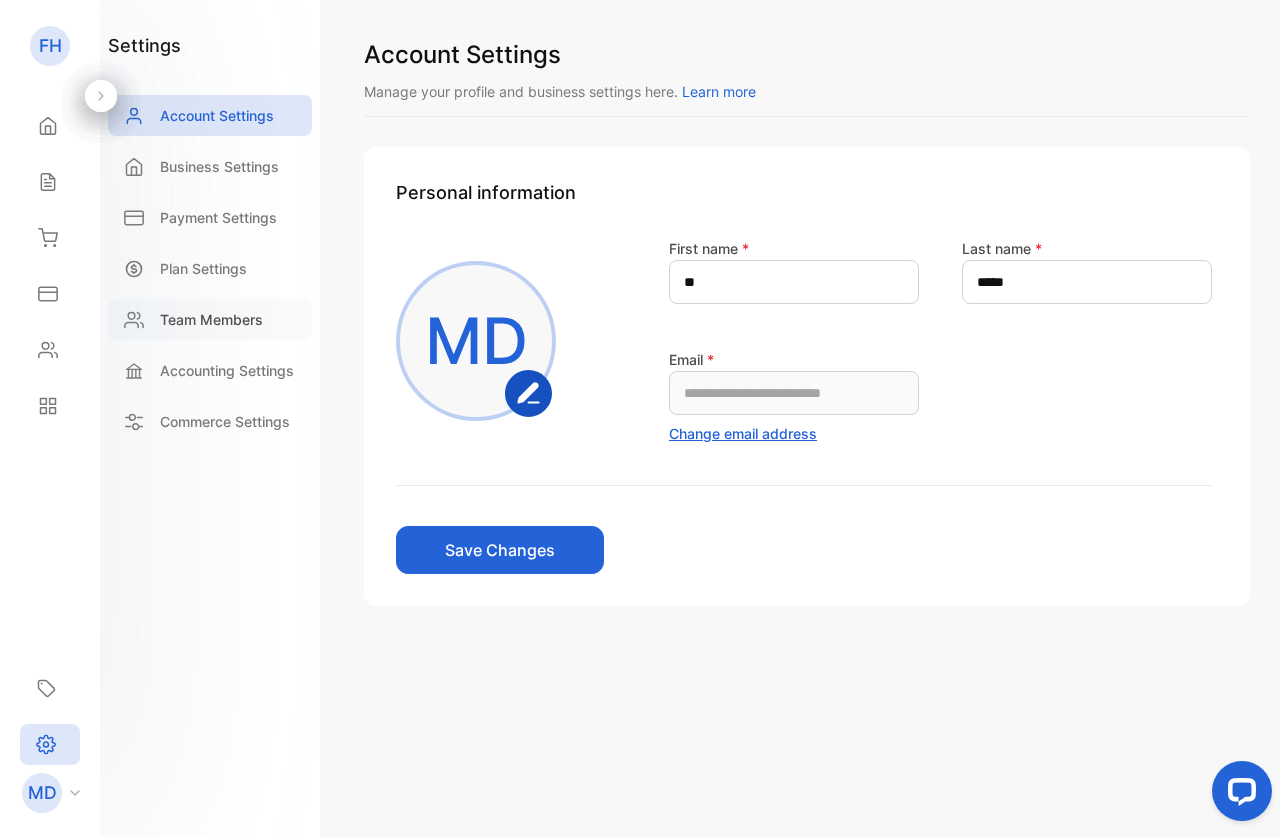 click on "Team Members" at bounding box center (210, 319) 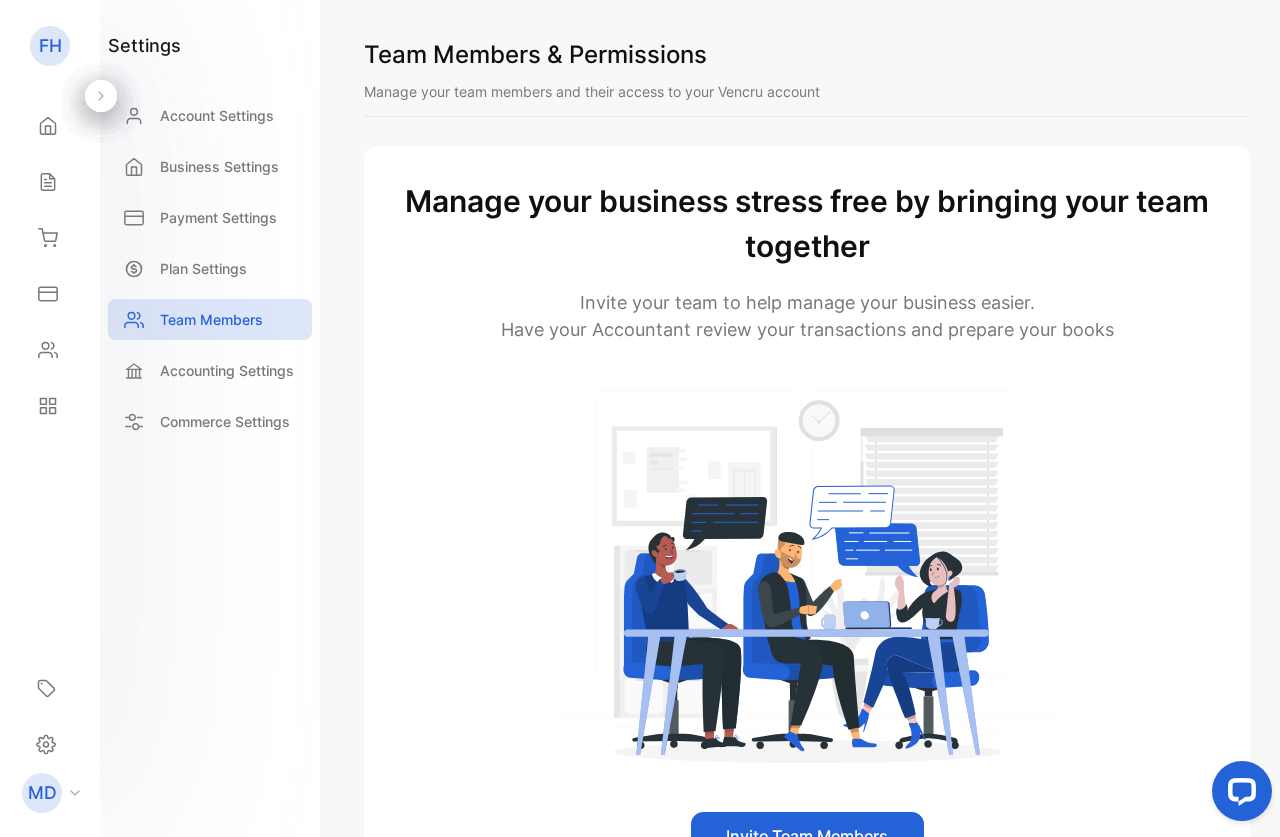 scroll, scrollTop: 228, scrollLeft: 0, axis: vertical 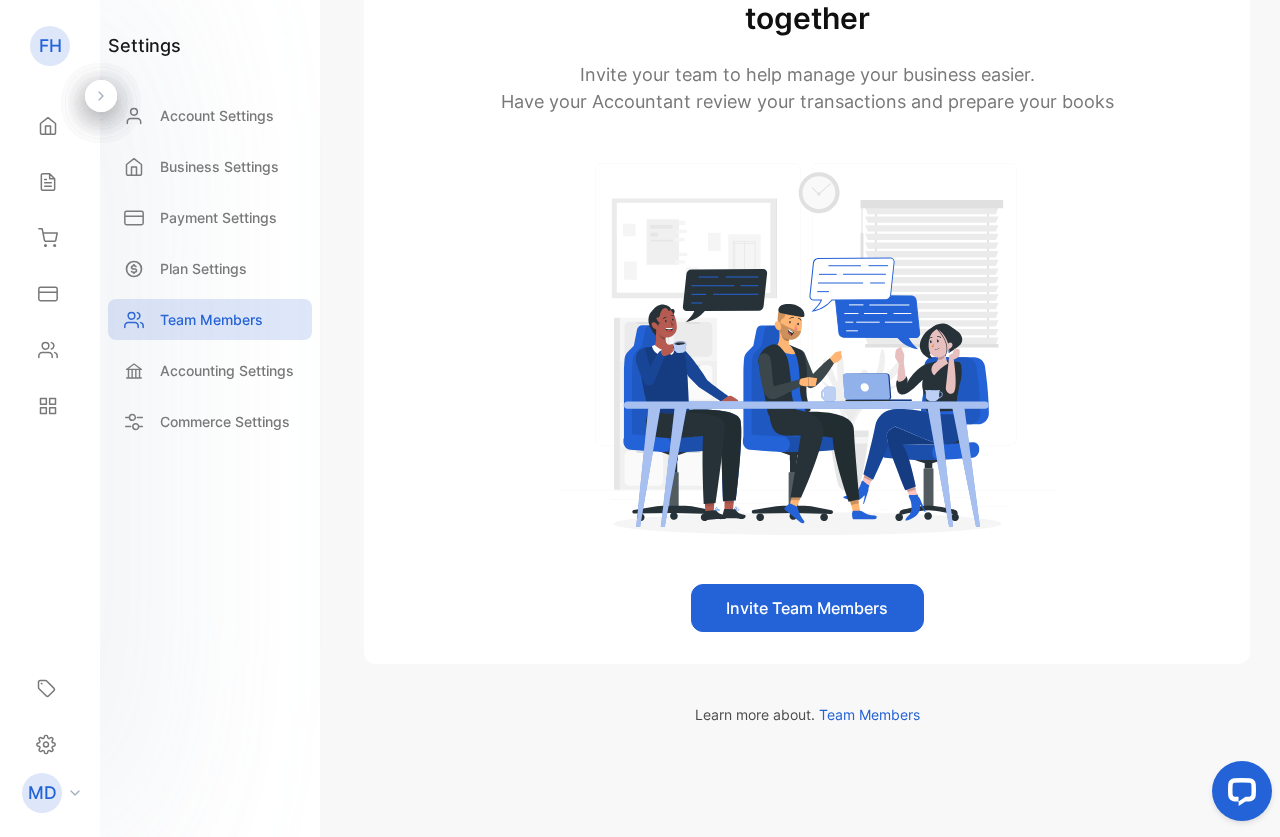 click on "Invite Team Members" at bounding box center (807, 608) 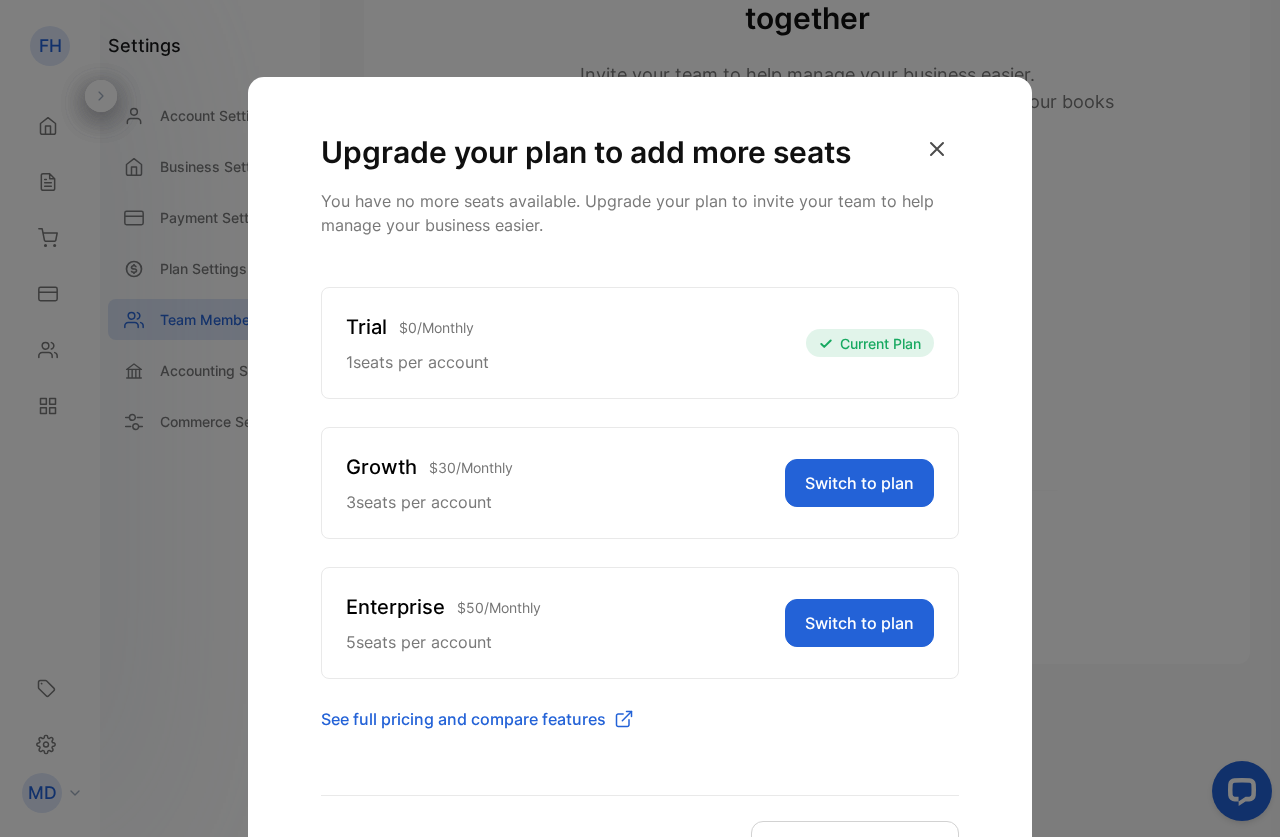 click 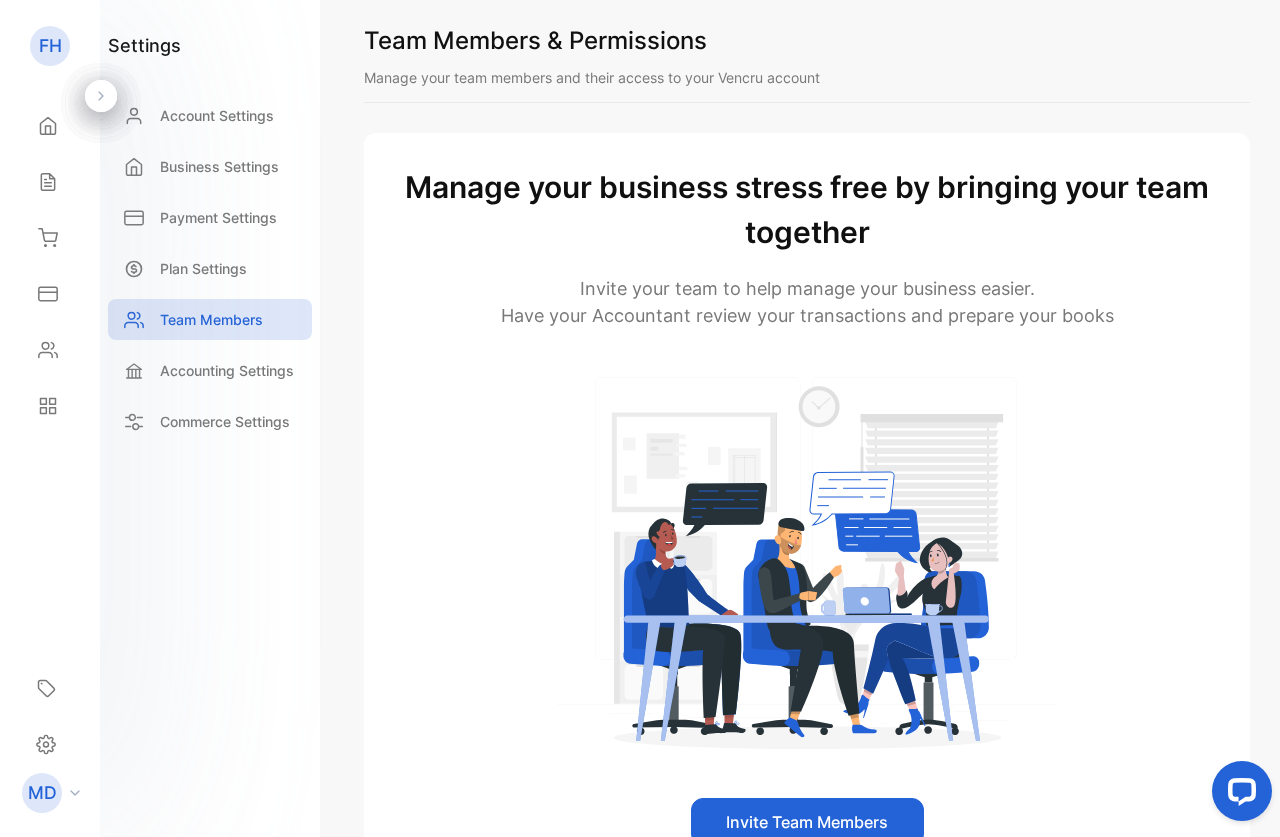 scroll, scrollTop: 0, scrollLeft: 0, axis: both 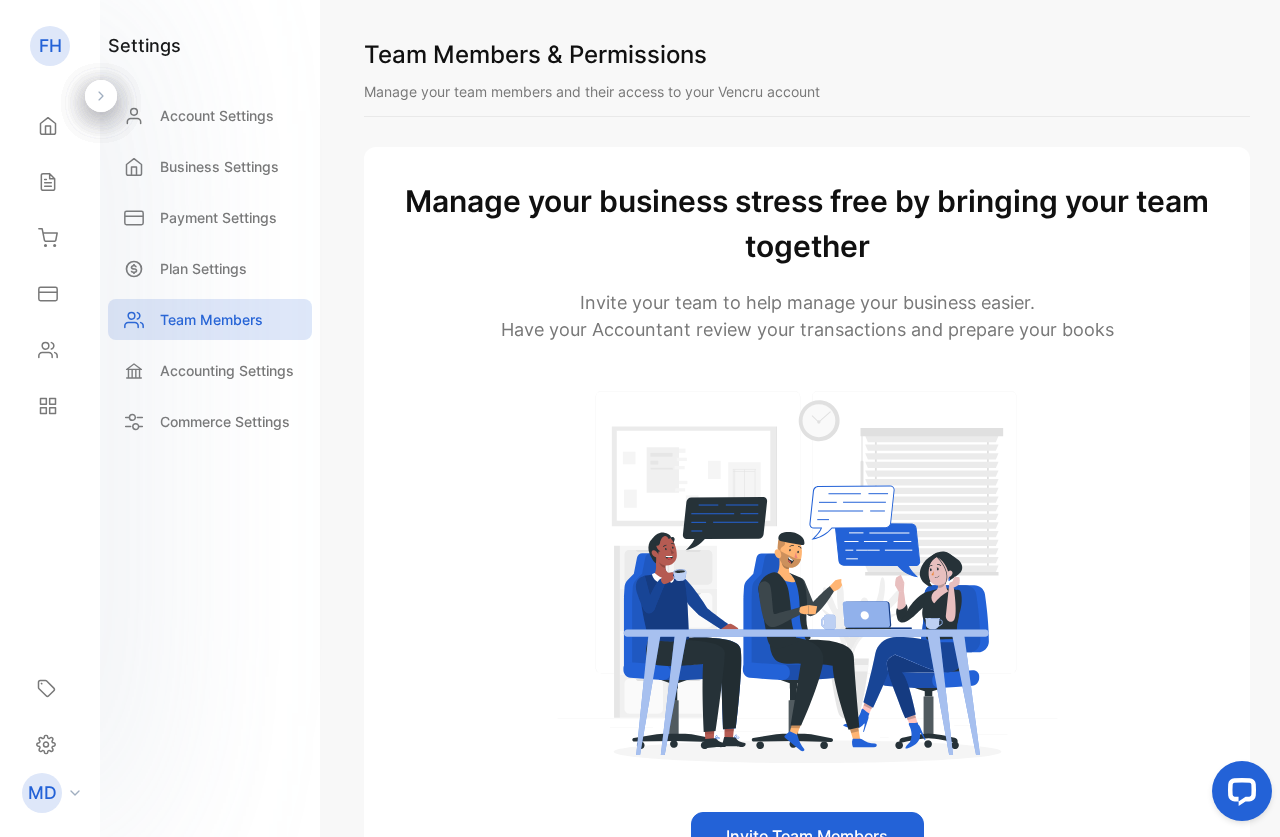 click on "Invite Team Members" at bounding box center (807, 836) 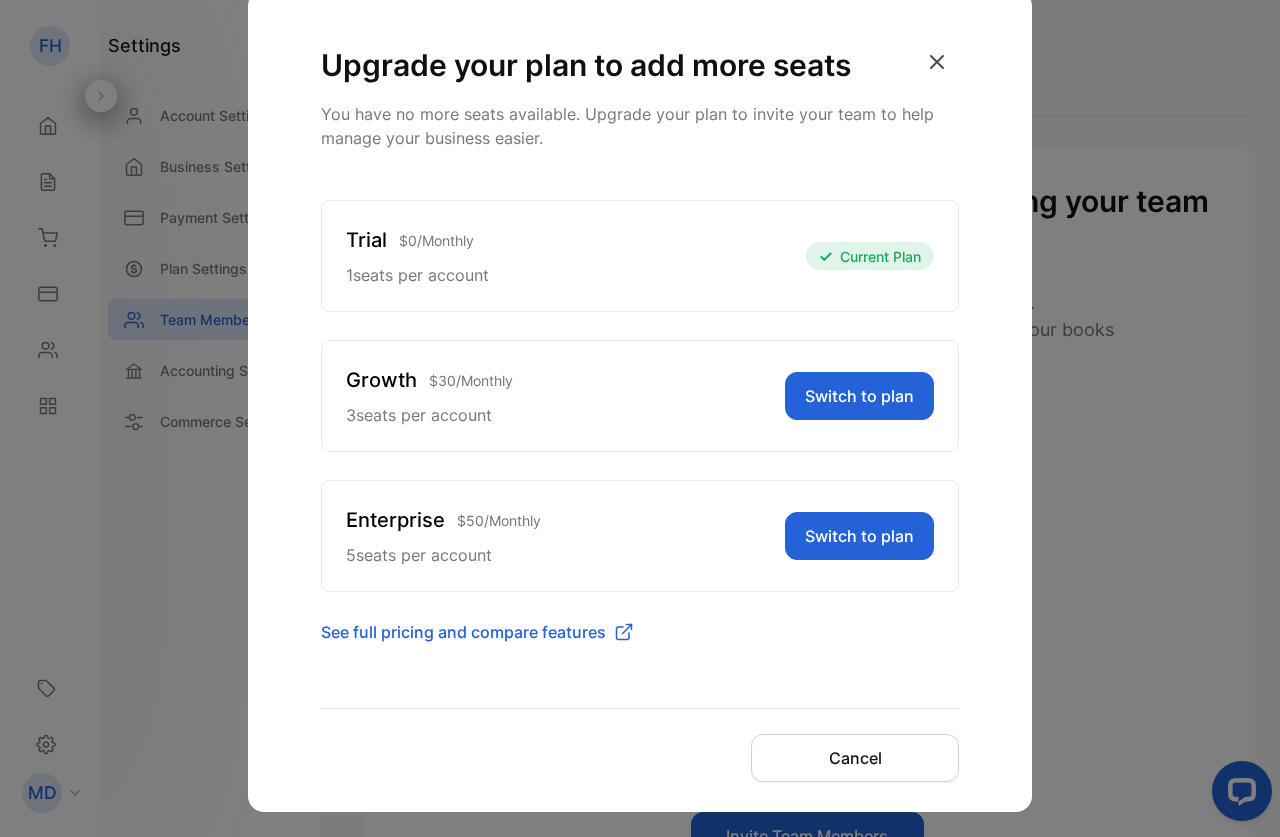 scroll, scrollTop: 103, scrollLeft: 0, axis: vertical 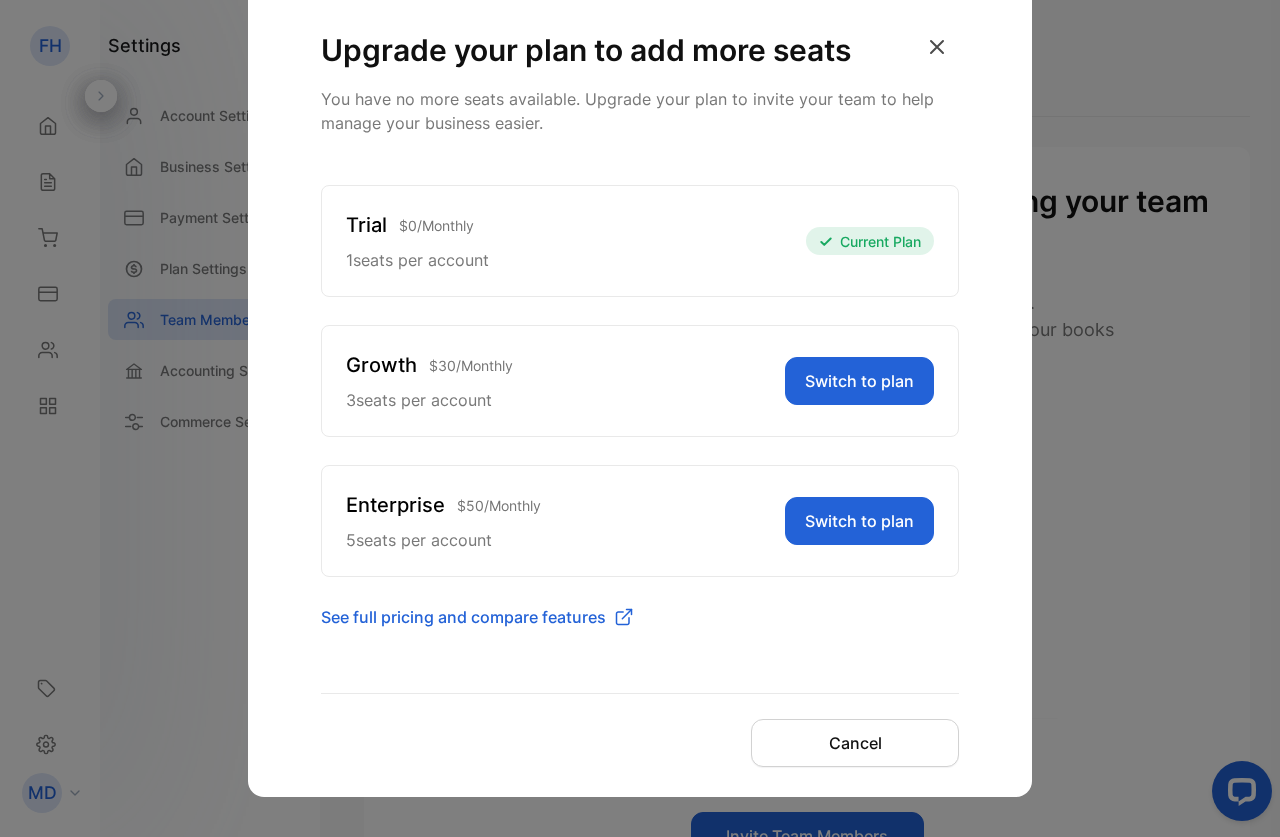 click on "Current Plan" at bounding box center [870, 241] 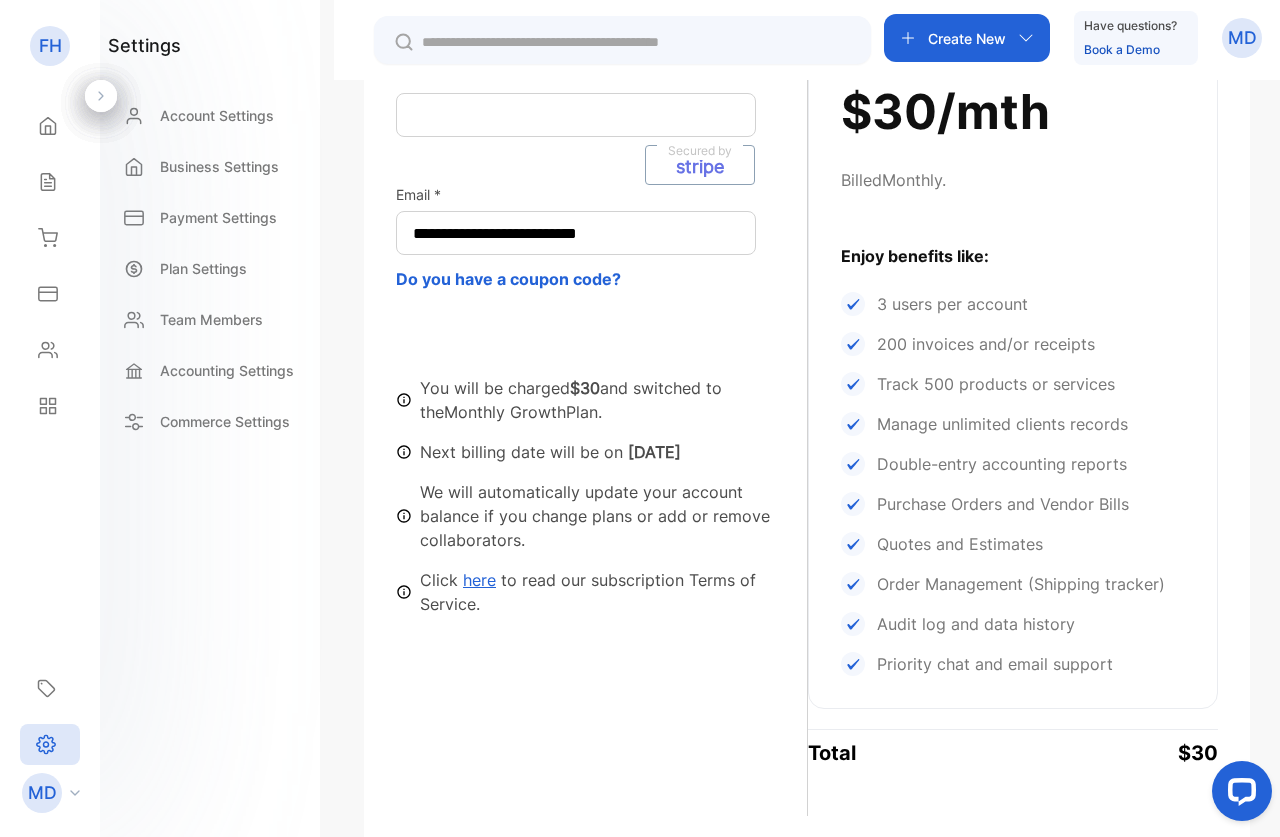 scroll, scrollTop: 405, scrollLeft: 0, axis: vertical 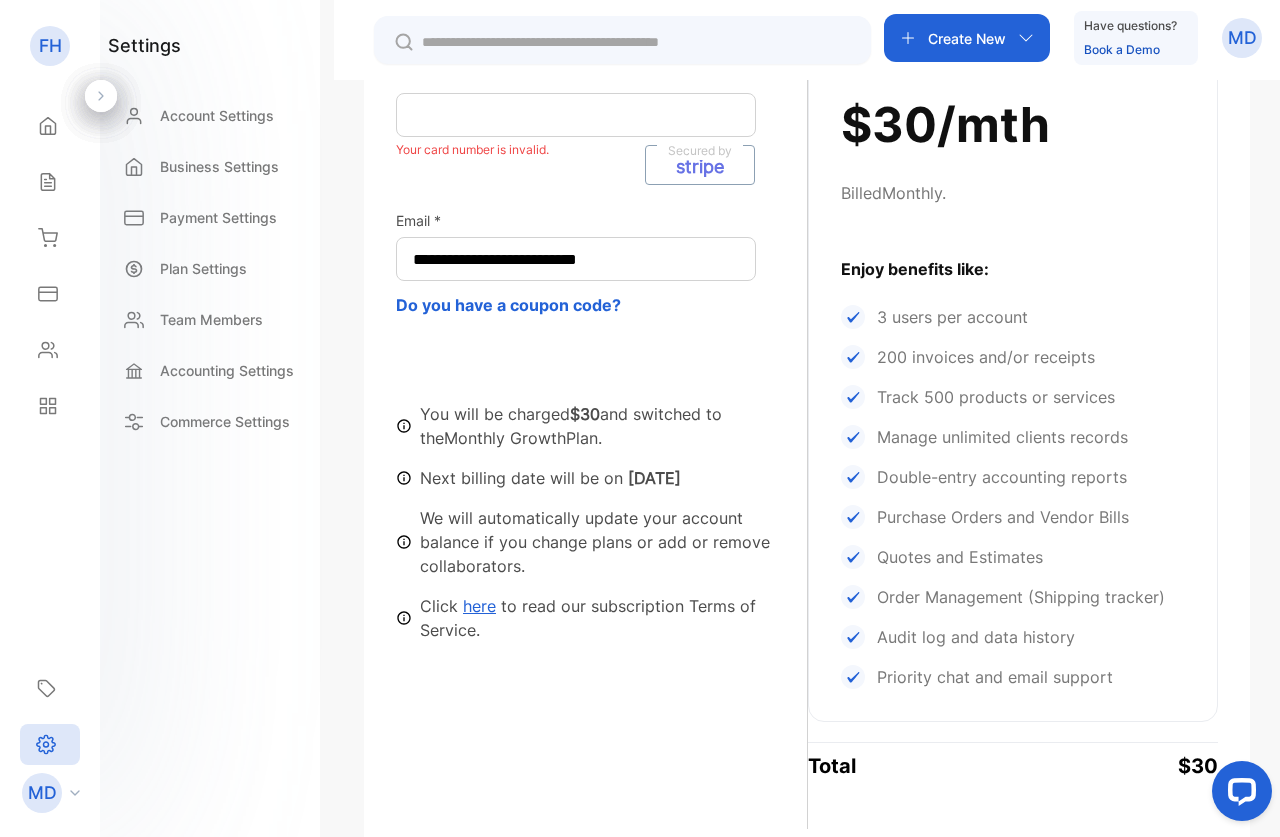 click on "**********" at bounding box center [601, 319] 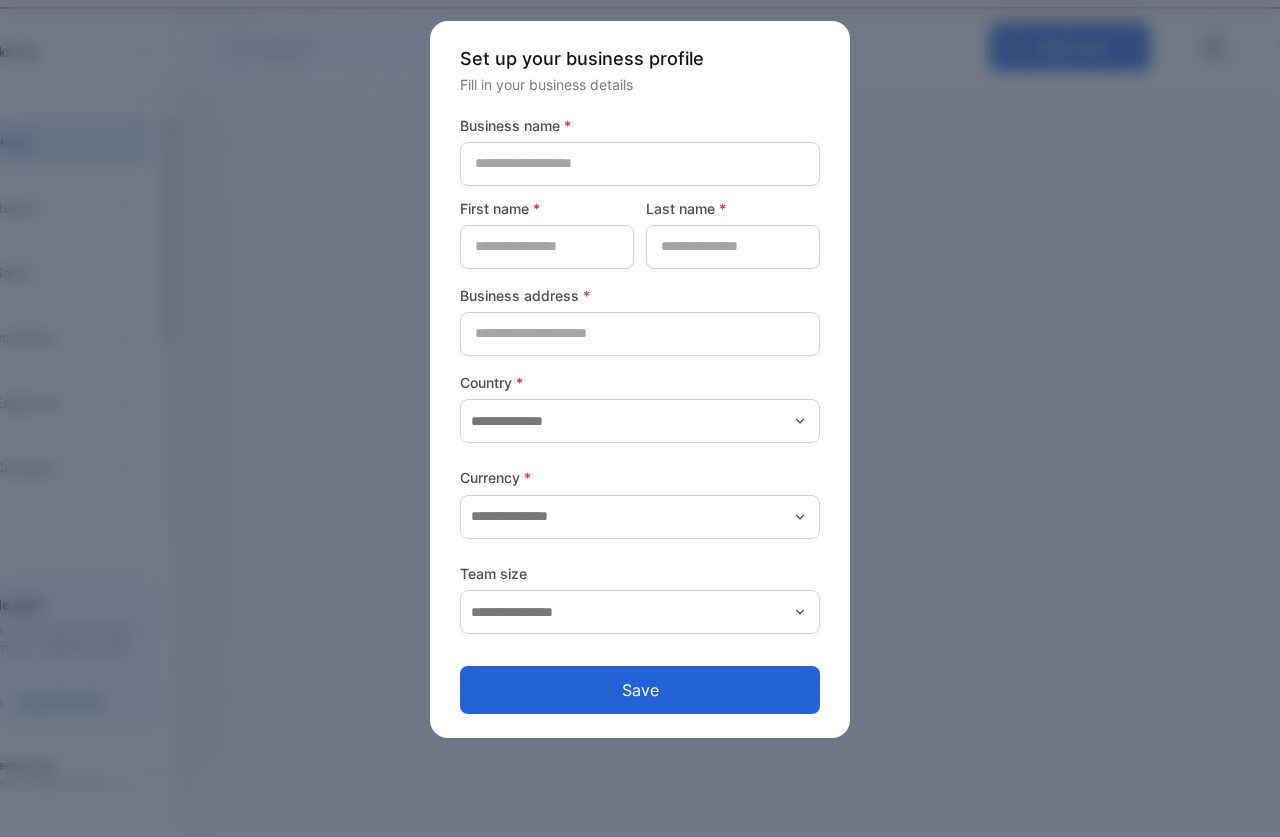 scroll, scrollTop: 0, scrollLeft: 0, axis: both 